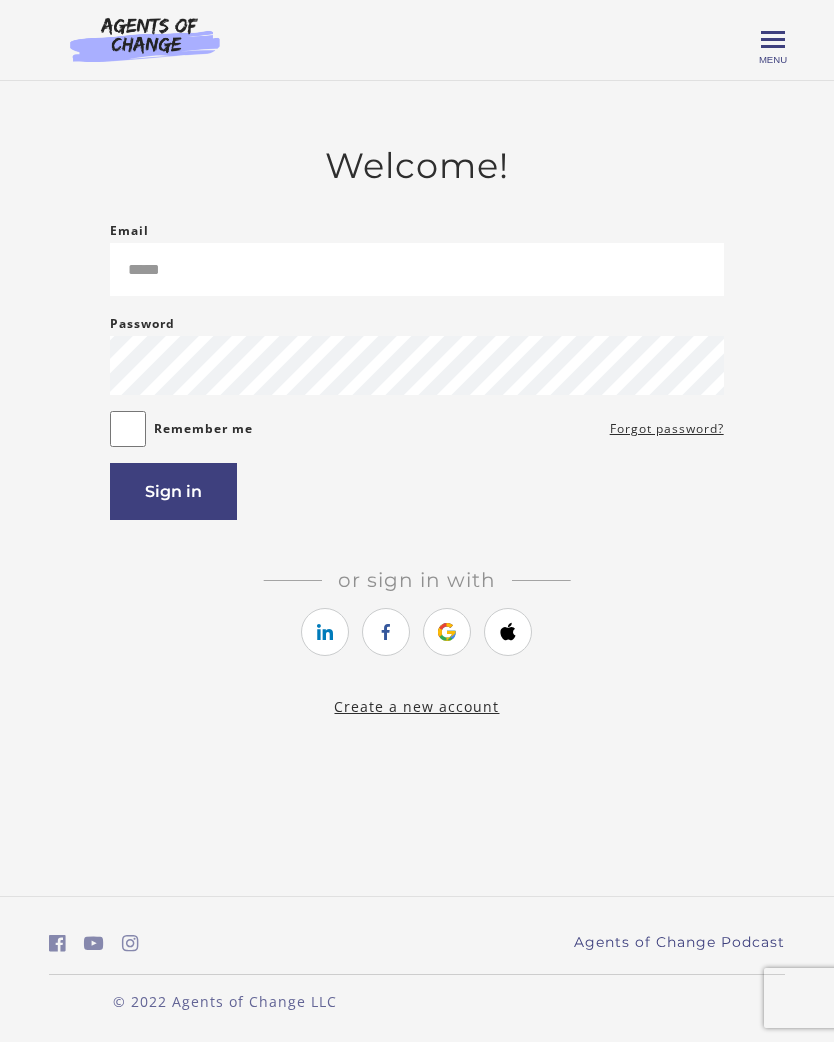 scroll, scrollTop: 0, scrollLeft: 0, axis: both 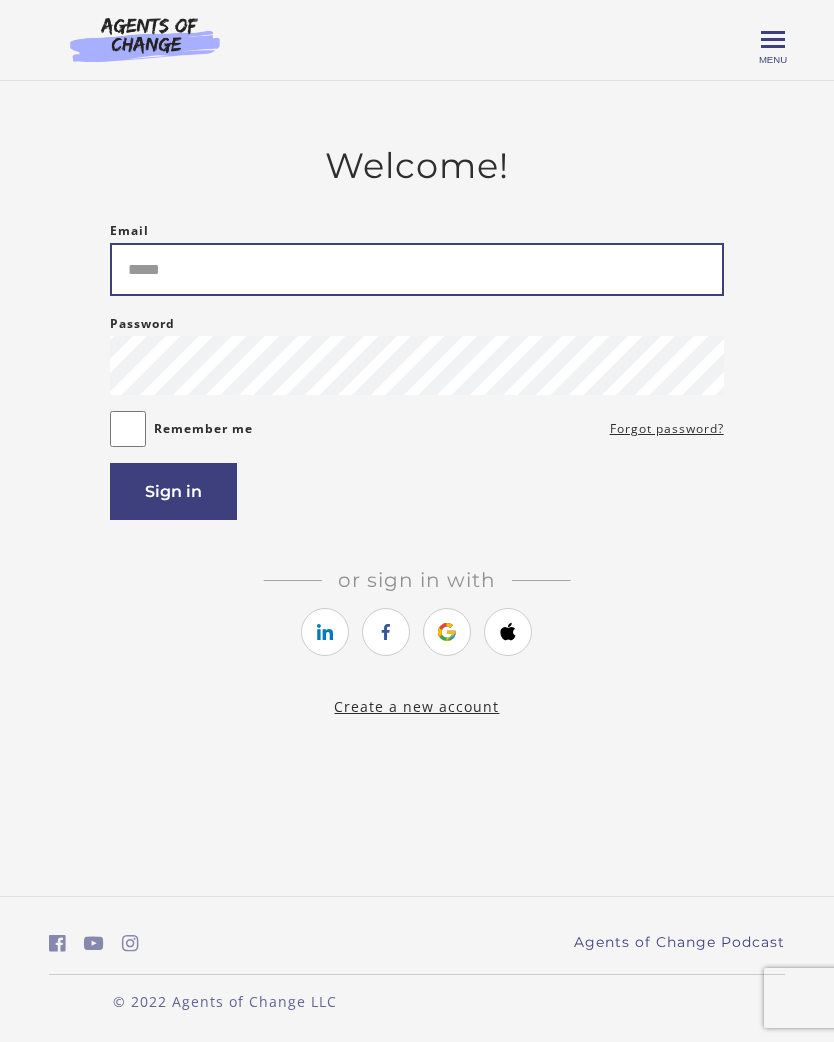 click on "Email" at bounding box center (416, 269) 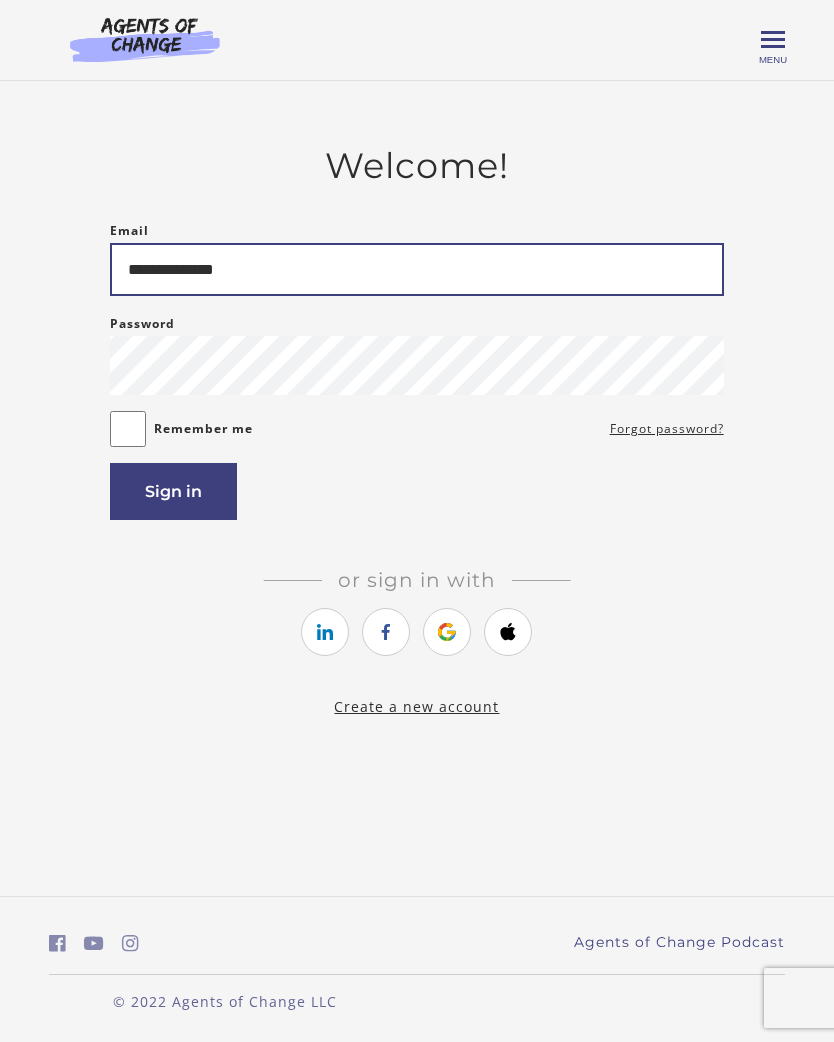 type on "**********" 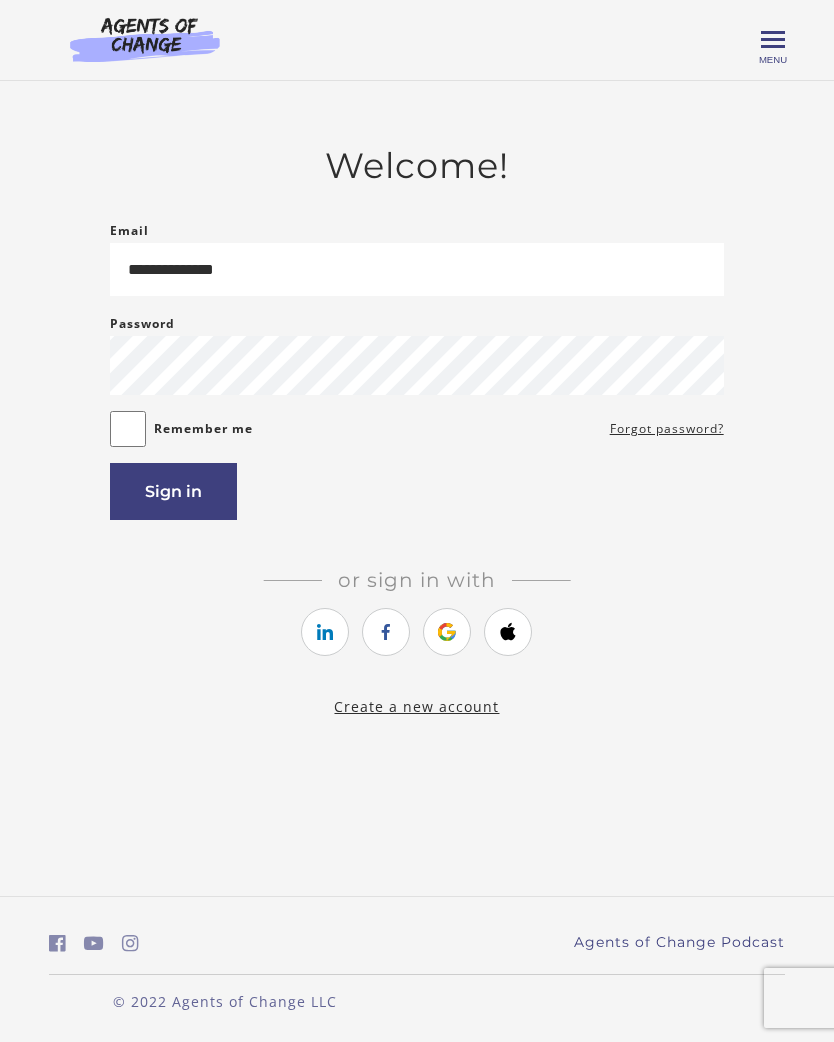 click on "Sign in" at bounding box center (173, 491) 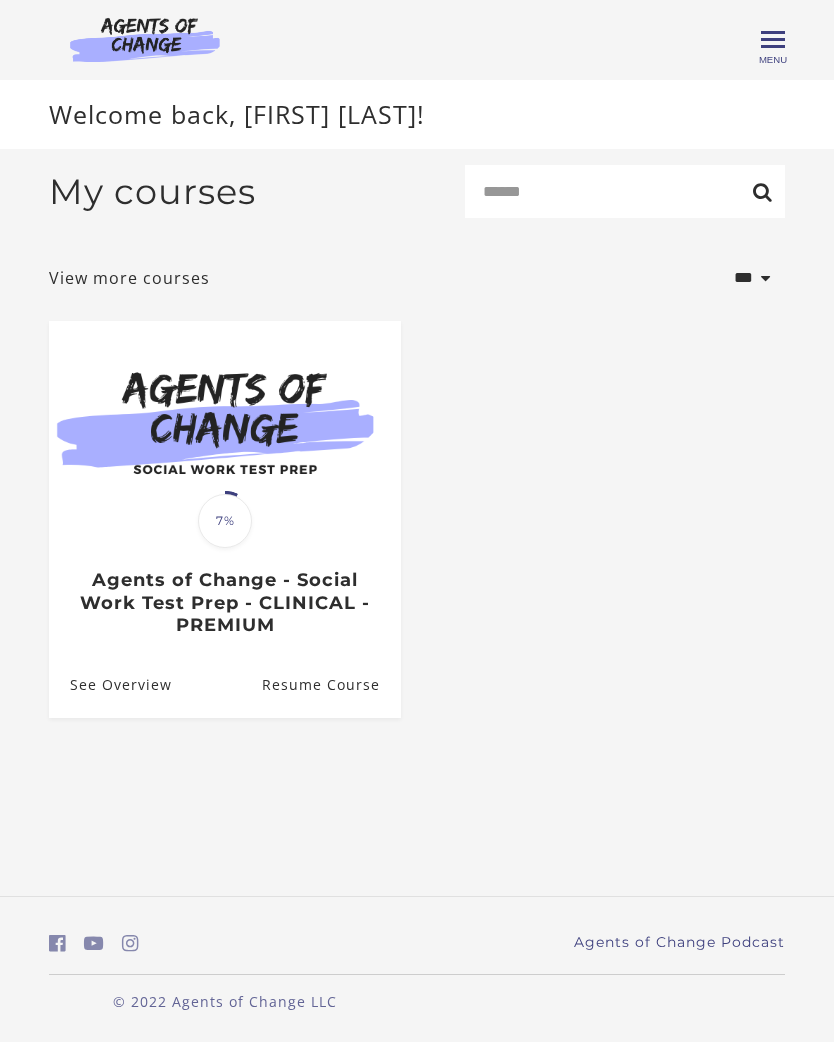 scroll, scrollTop: 0, scrollLeft: 0, axis: both 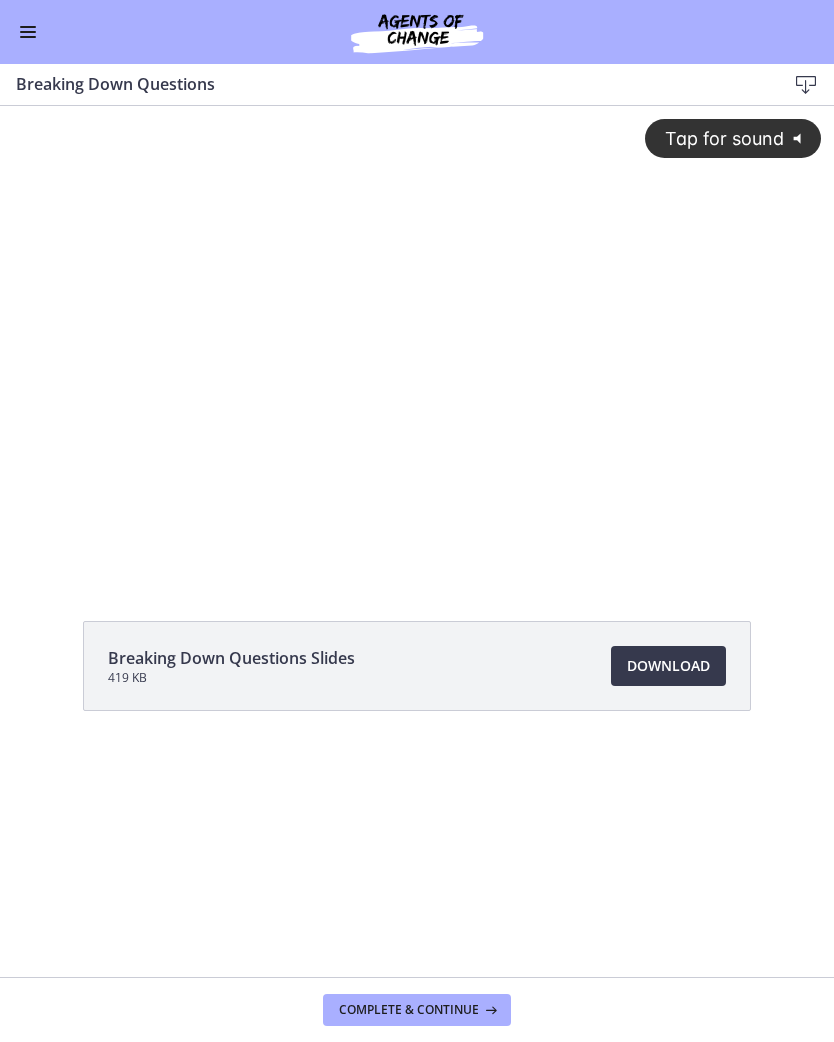 click at bounding box center [28, 32] 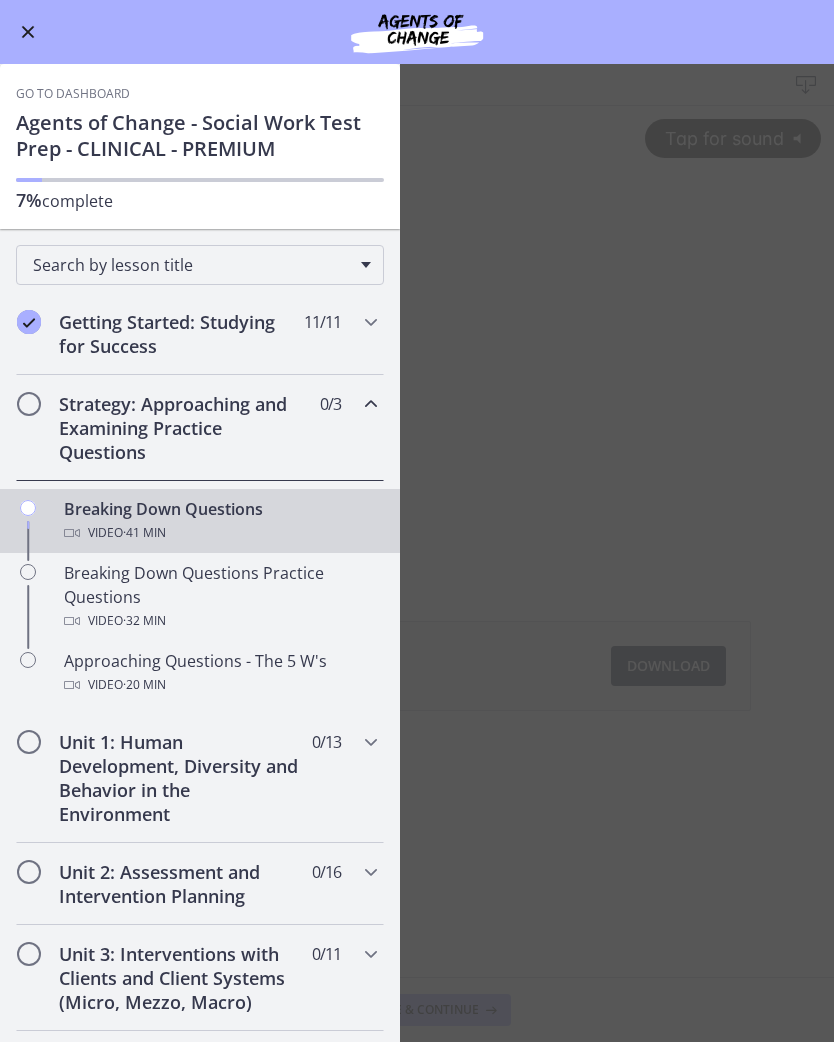 click on "Strategy: Approaching and Examining Practice Questions
0  /  3
Completed" at bounding box center [200, 428] 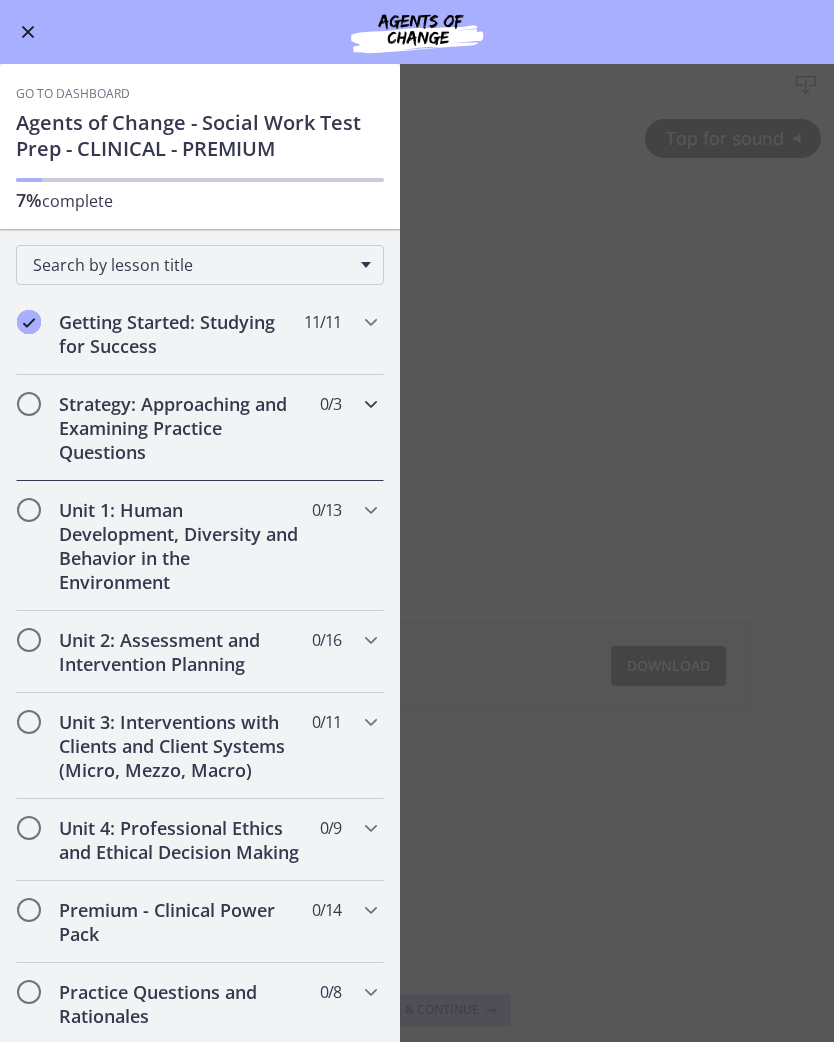 click at bounding box center [371, 404] 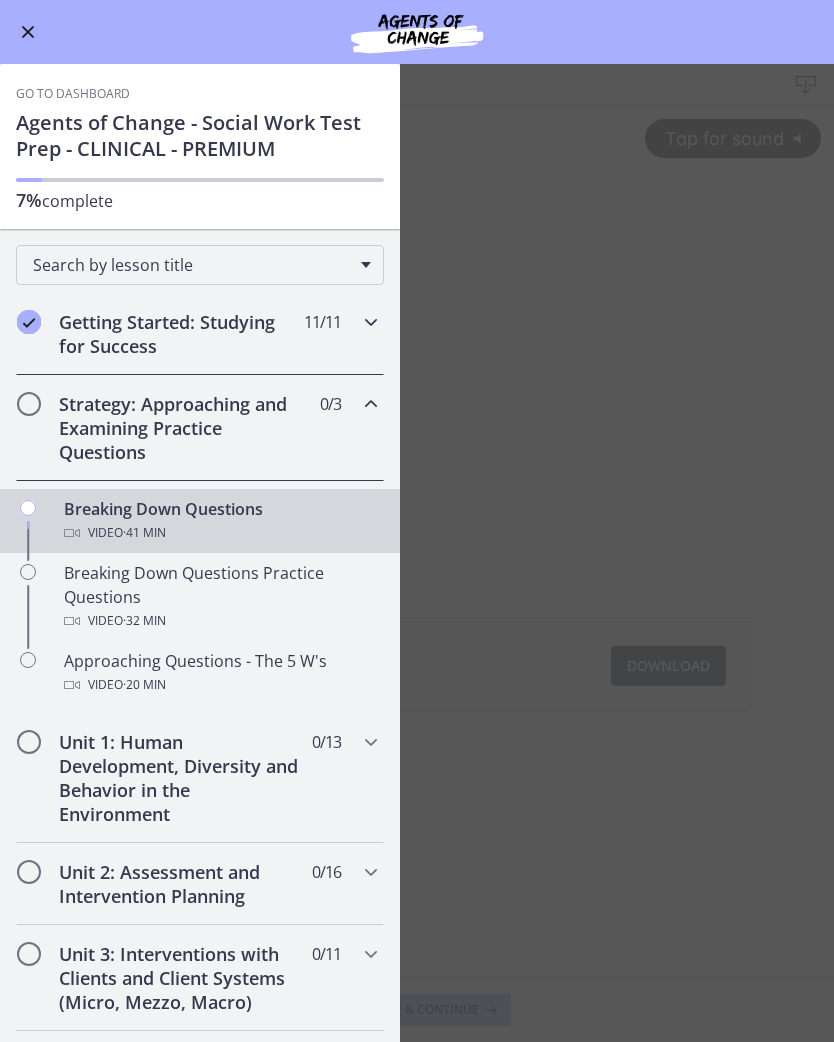 click on "Getting Started: Studying for Success" at bounding box center [181, 334] 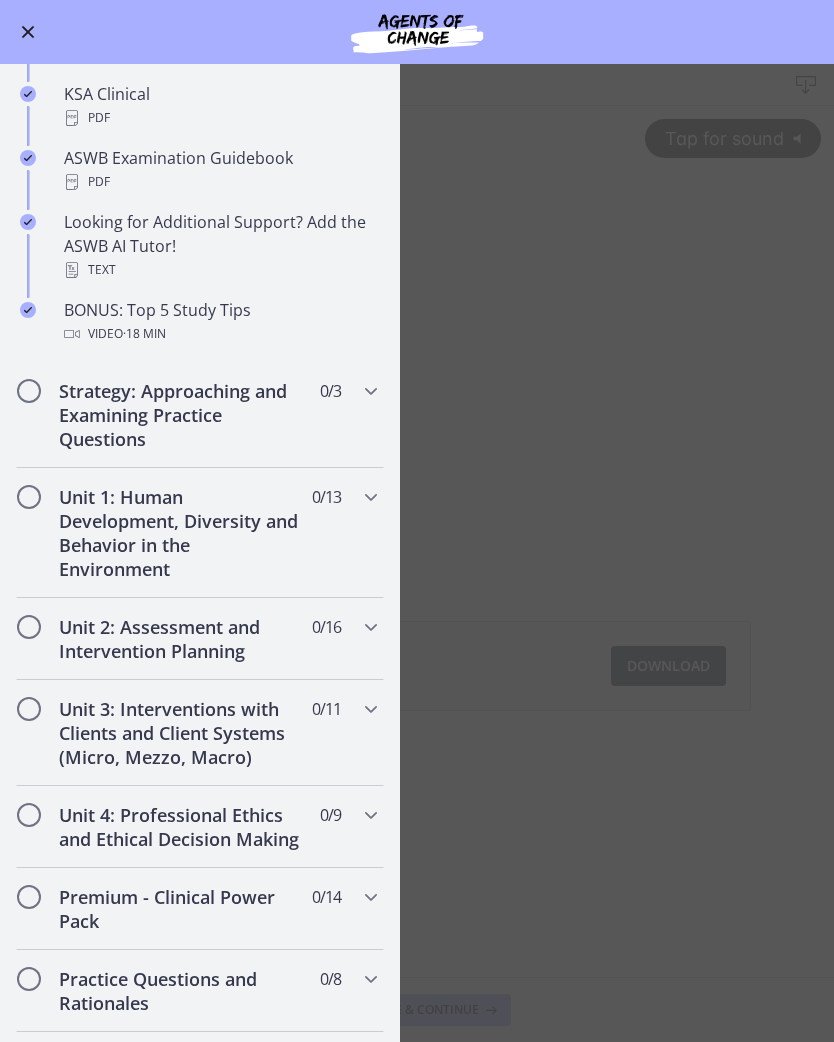 scroll, scrollTop: 807, scrollLeft: 0, axis: vertical 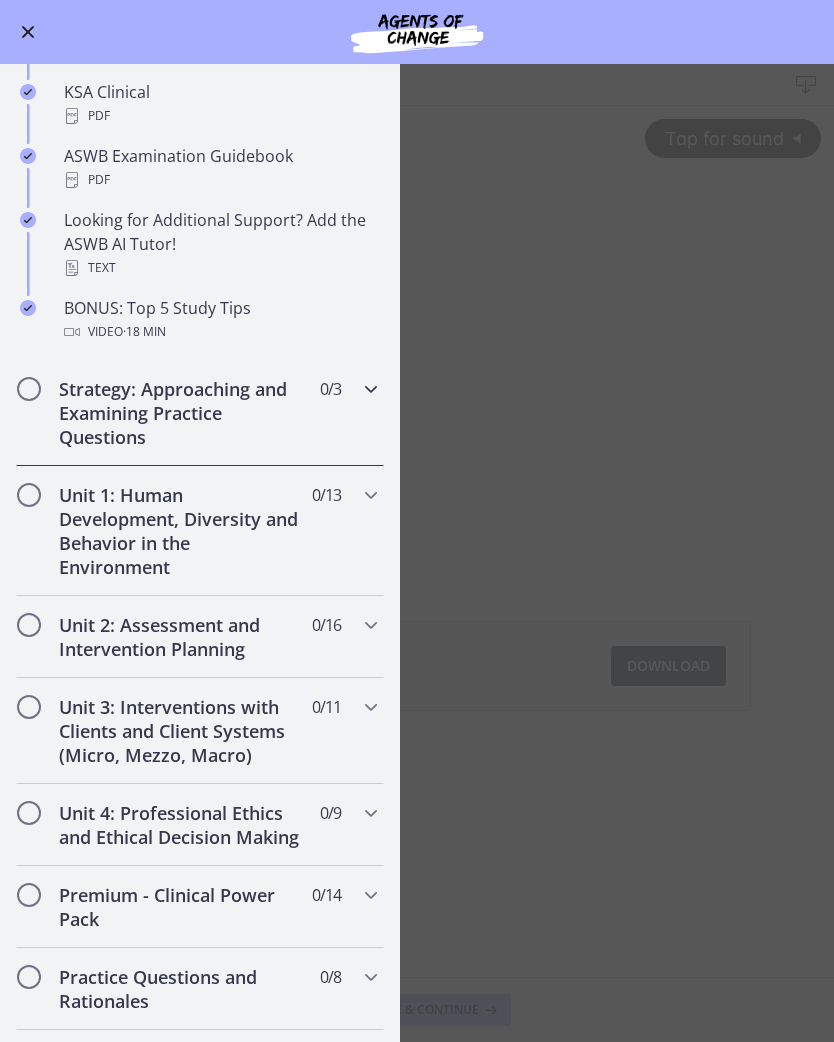 click at bounding box center (371, 389) 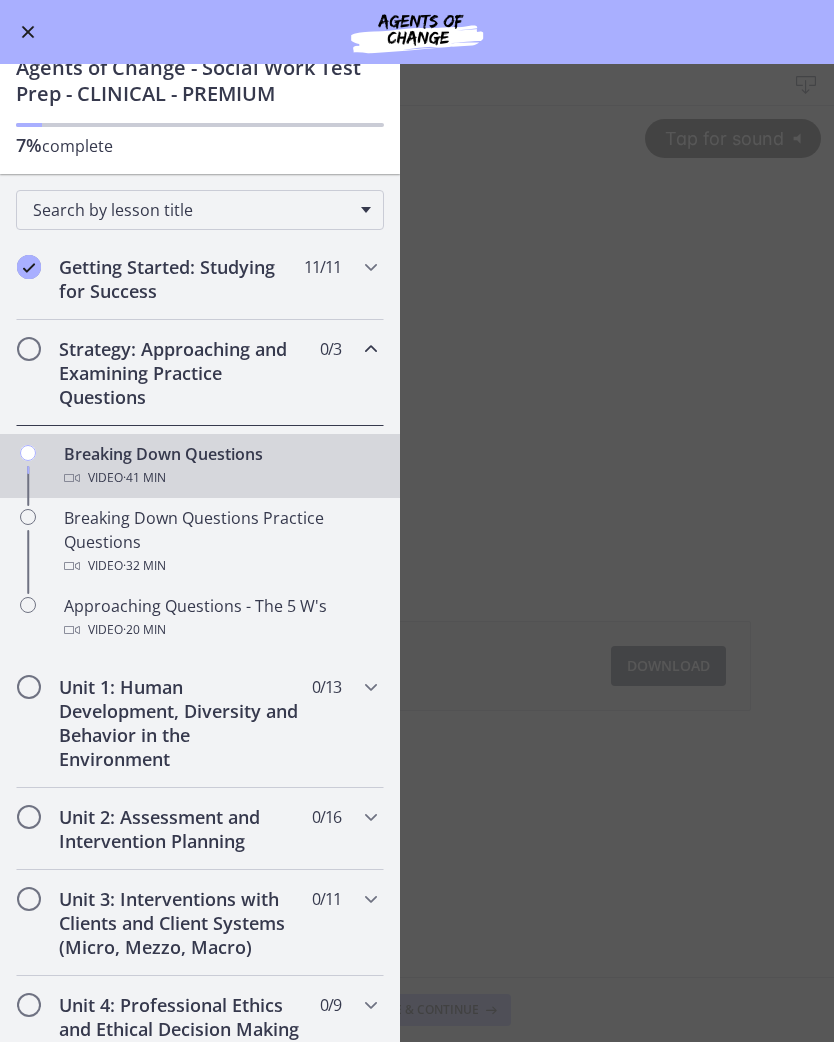 scroll, scrollTop: 51, scrollLeft: 0, axis: vertical 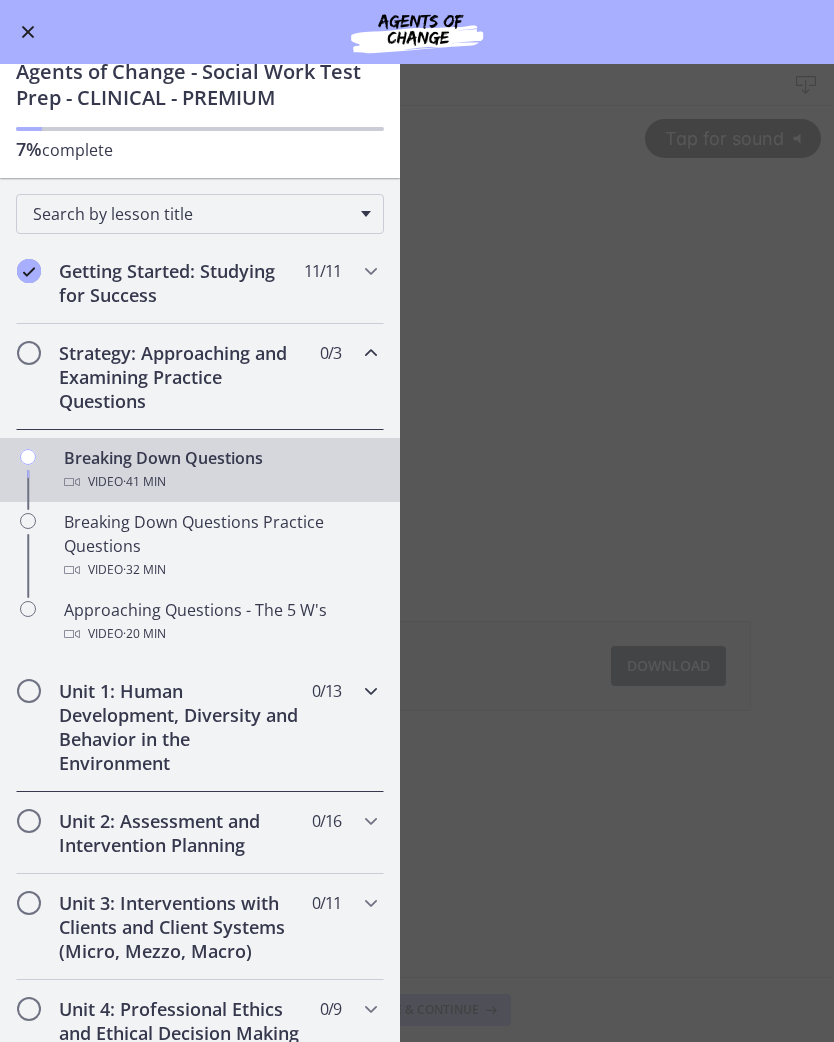 click at bounding box center [371, 691] 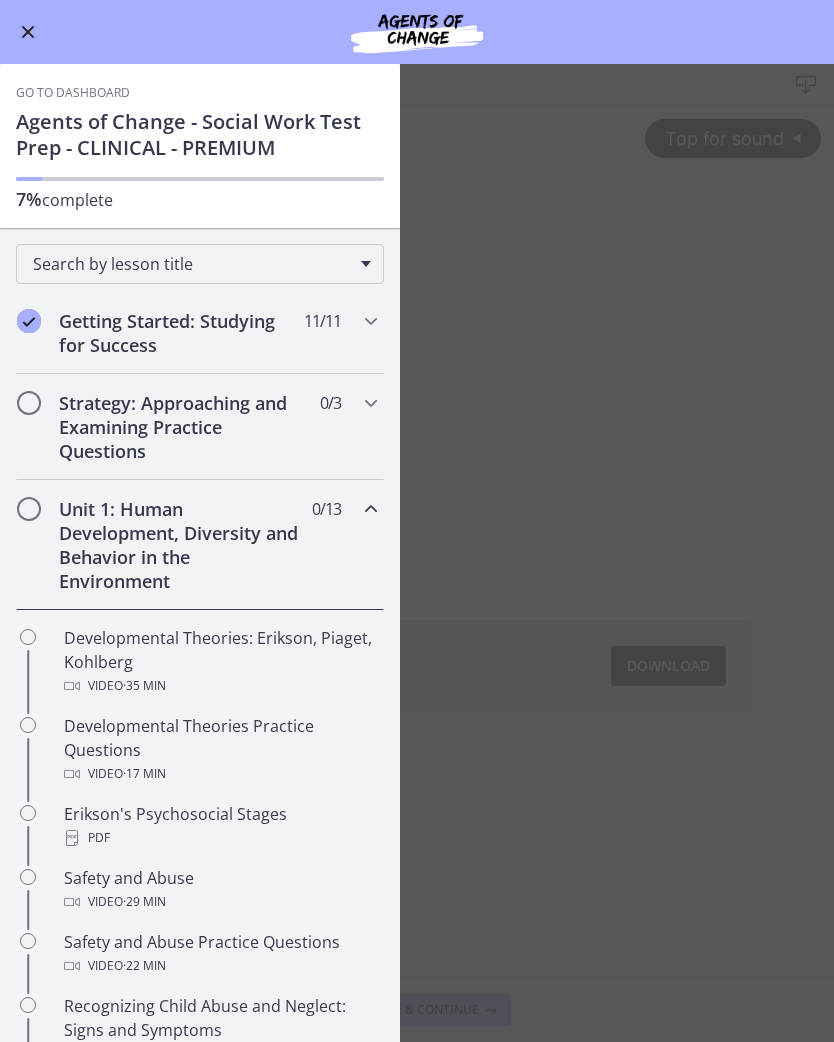 scroll, scrollTop: 1, scrollLeft: 0, axis: vertical 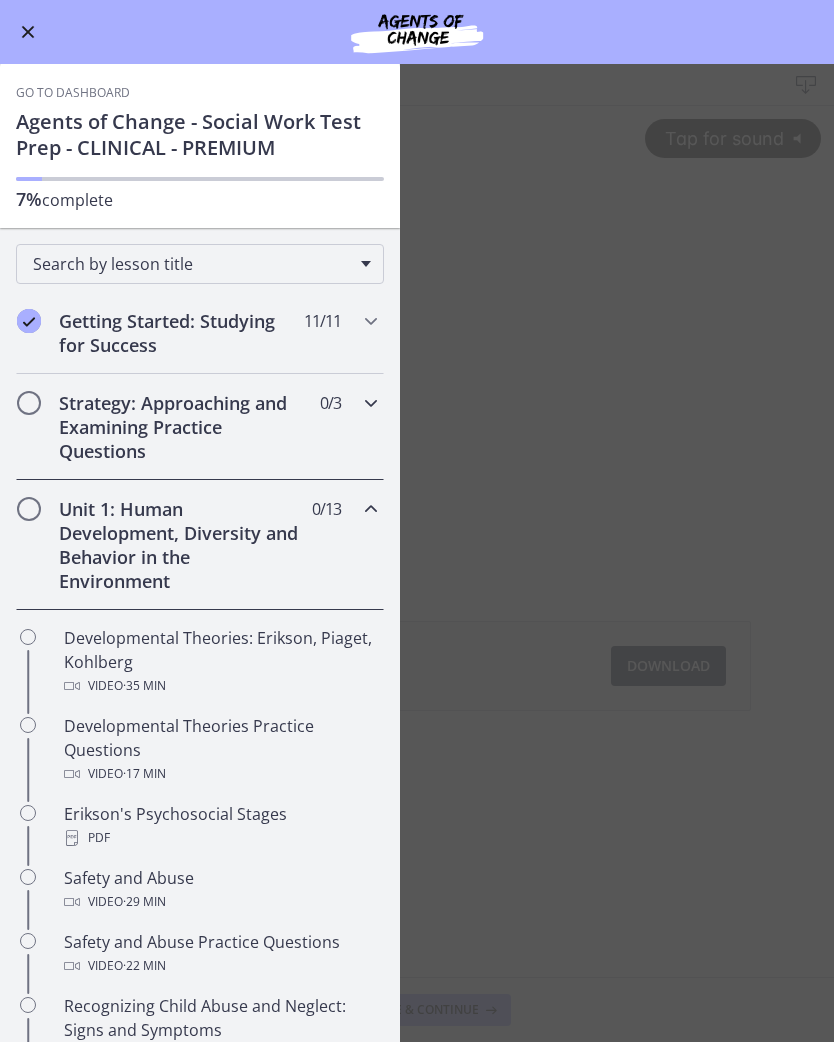 click at bounding box center [371, 403] 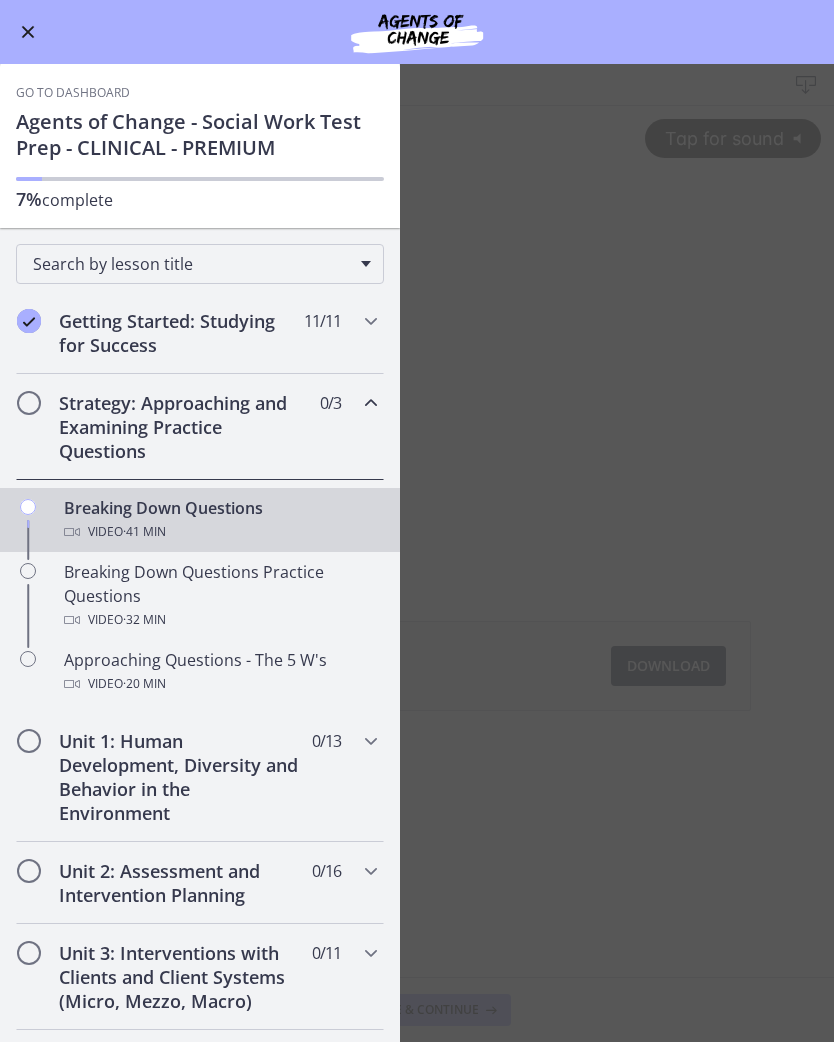 click on "Breaking Down Questions
Video
·  41 min" at bounding box center [220, 520] 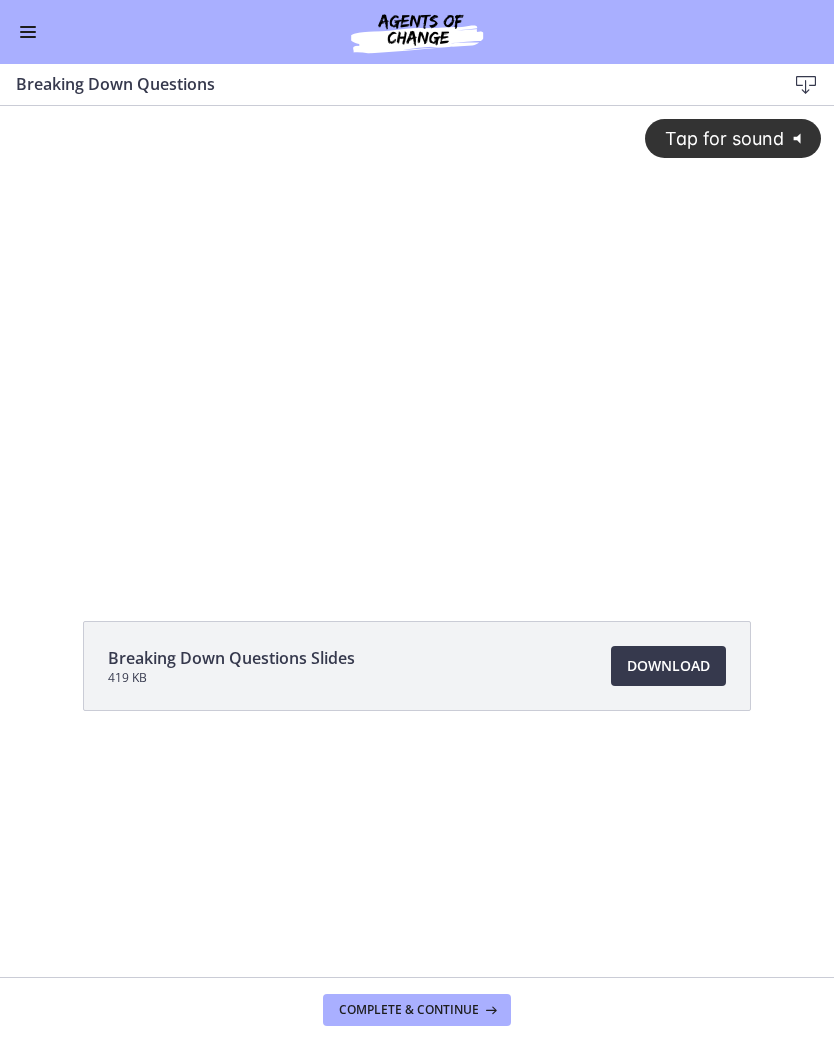 click on "Download
Opens in a new window" at bounding box center [668, 666] 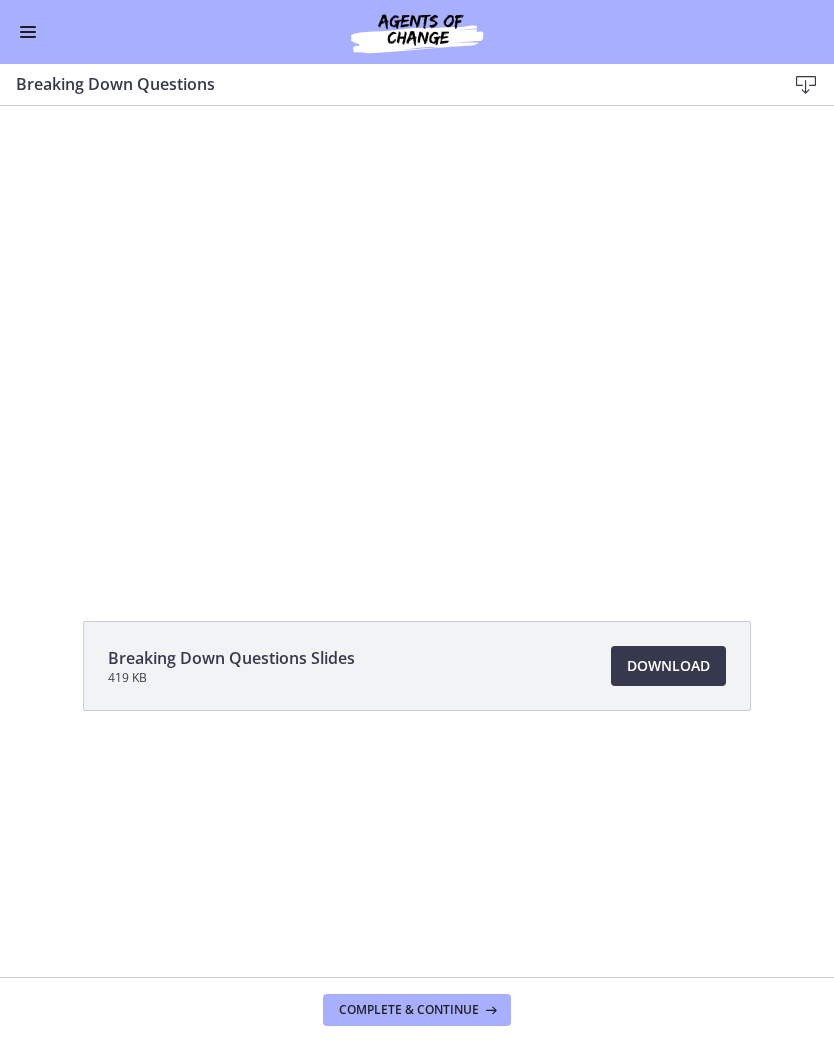 click on "Breaking Down Questions Slides
419 KB
Download
Opens in a new window" 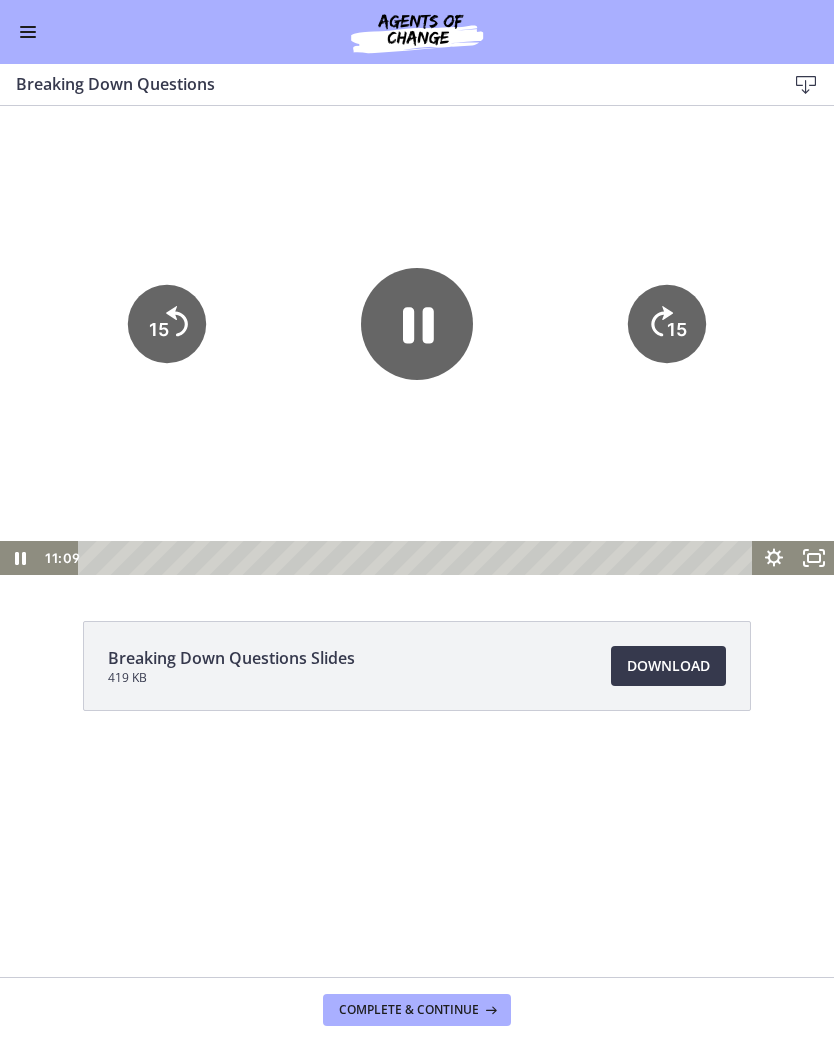 click 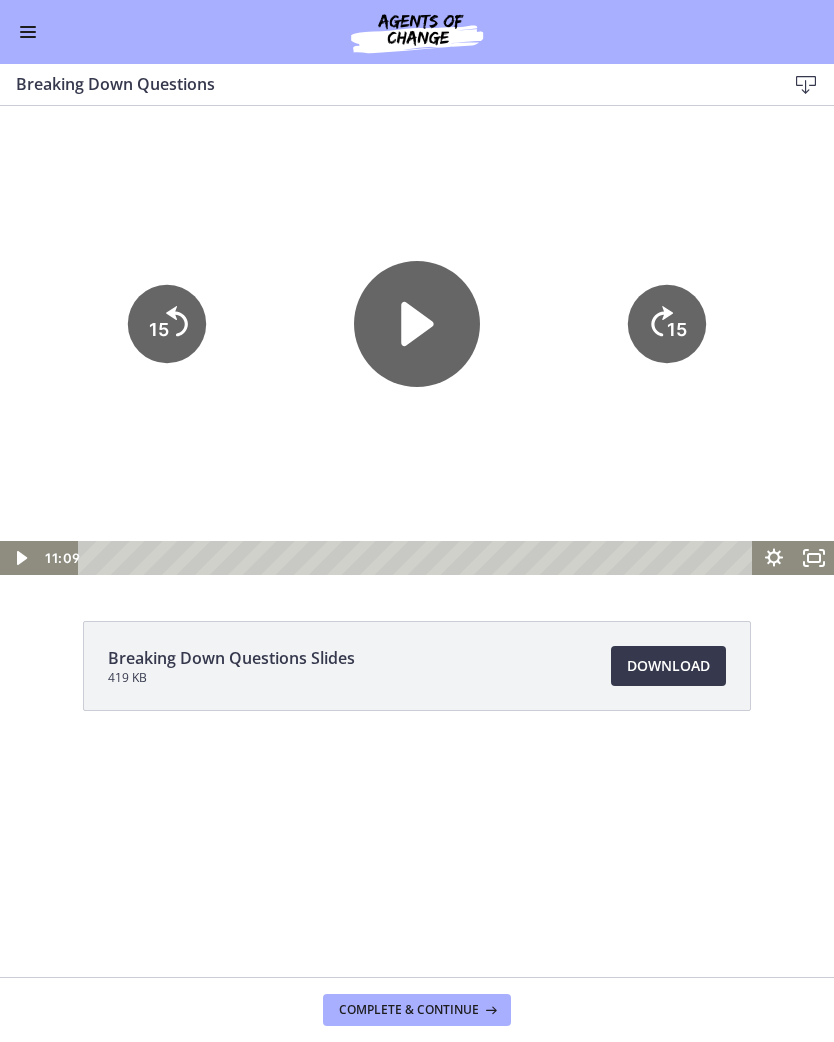 click 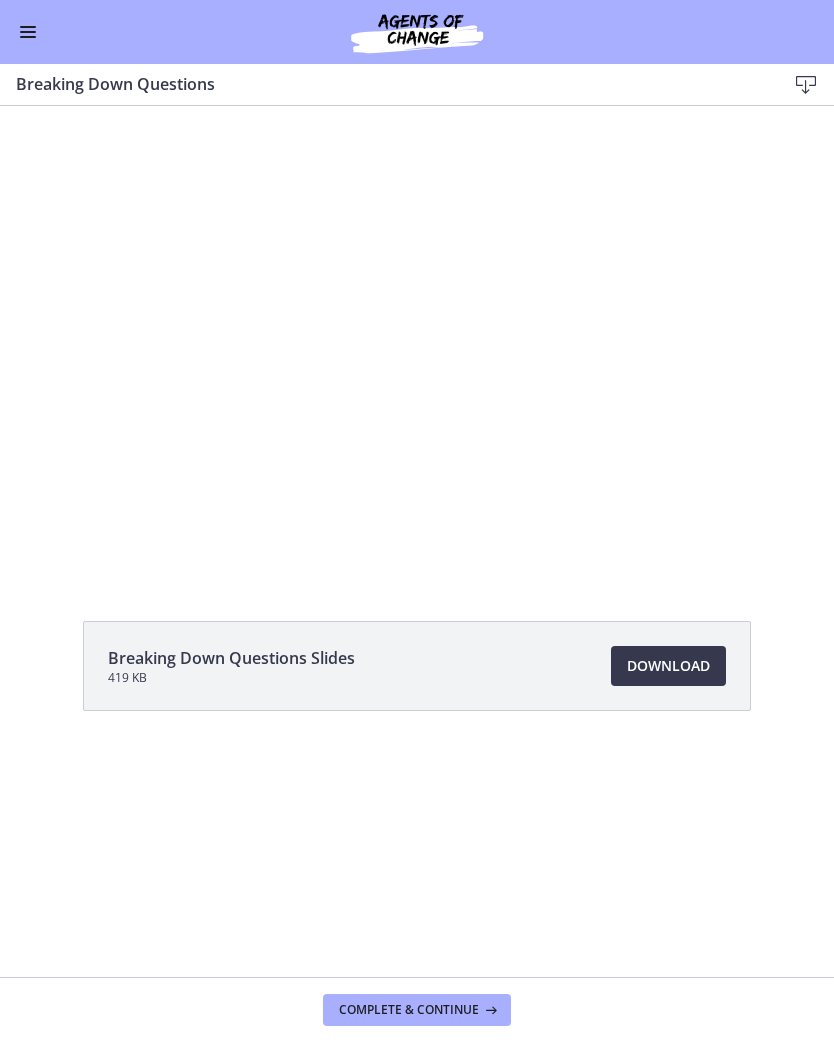 click at bounding box center (417, 340) 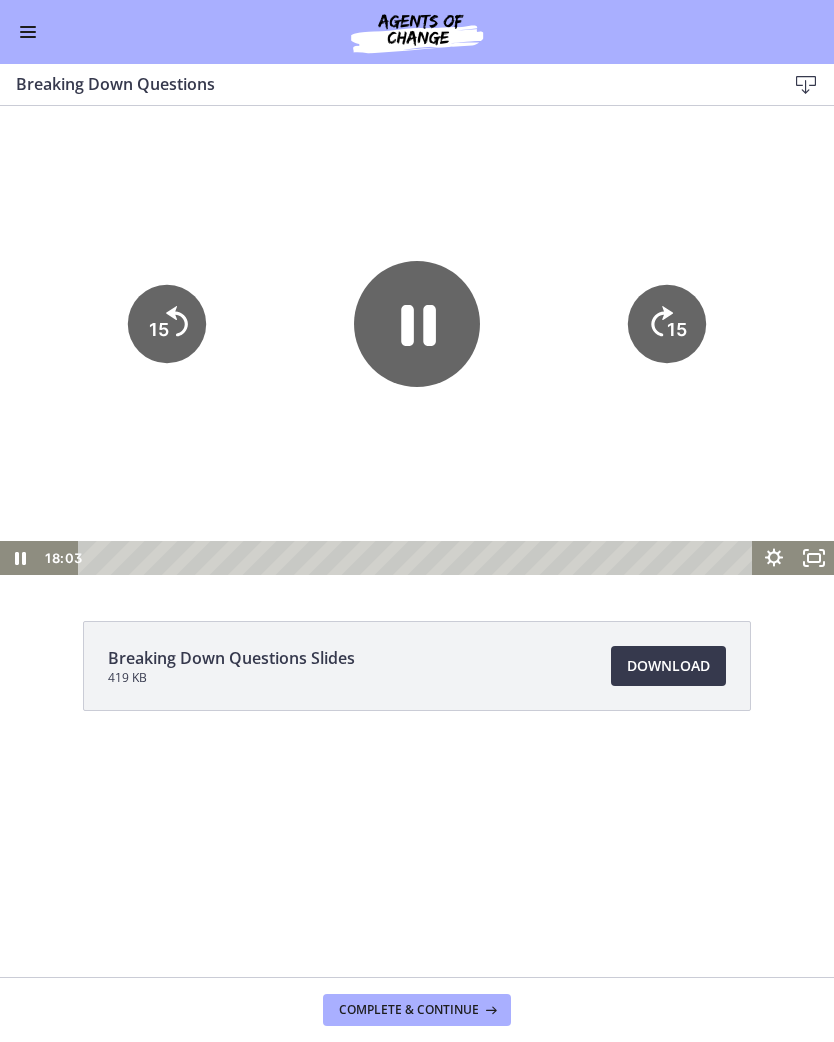 click 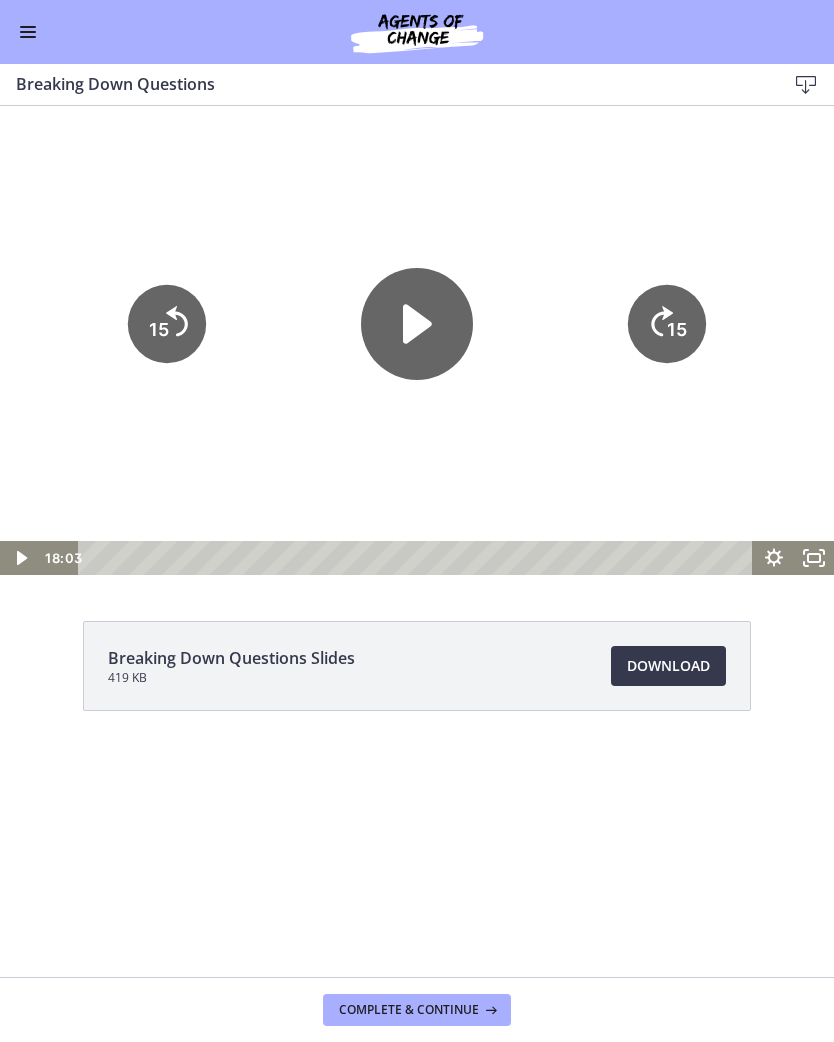 click 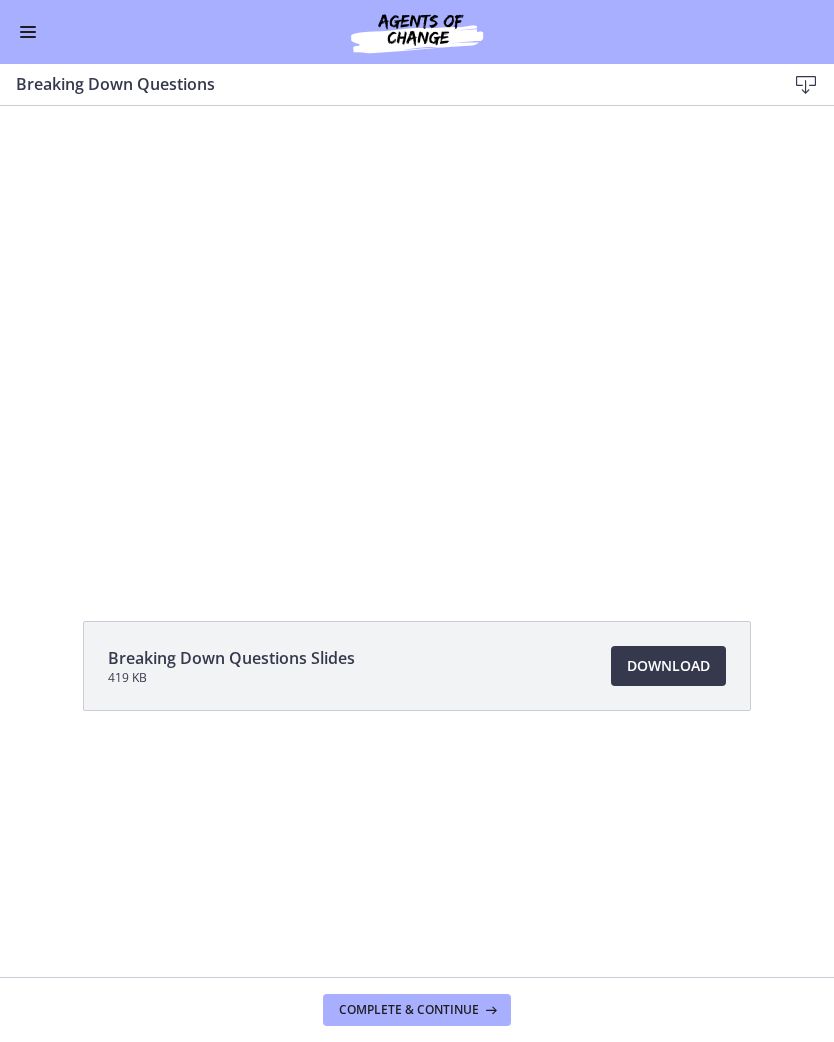 click at bounding box center [417, 340] 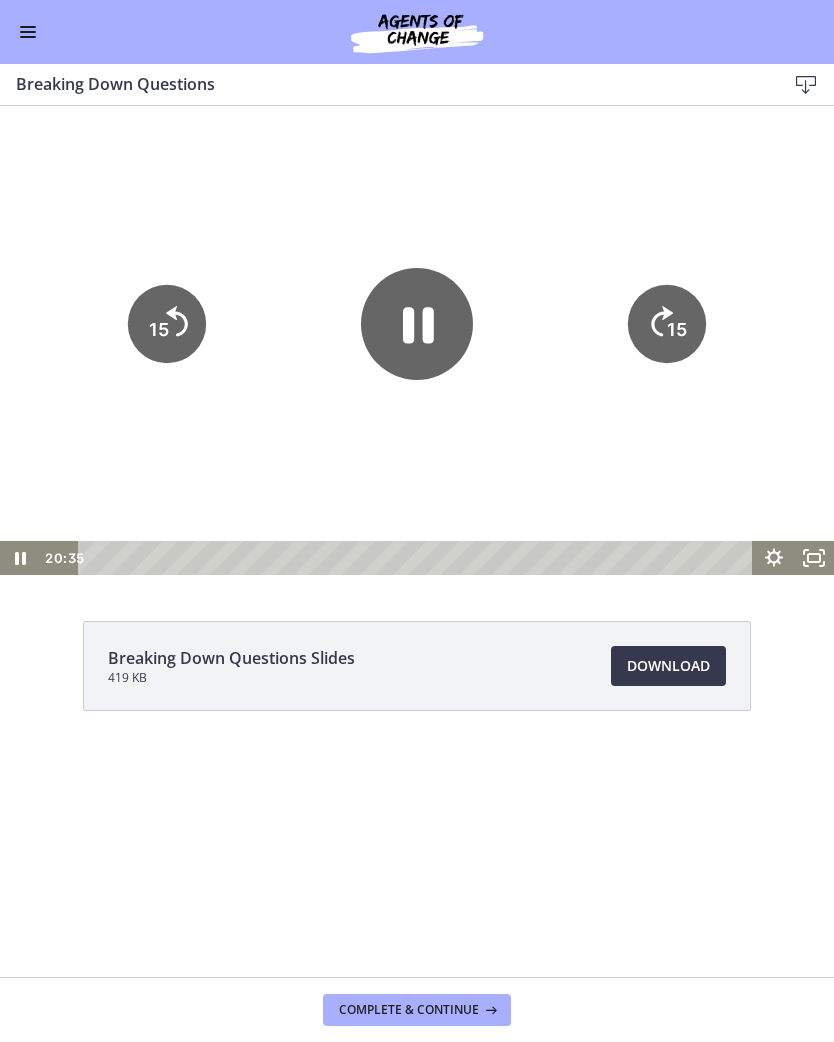 click 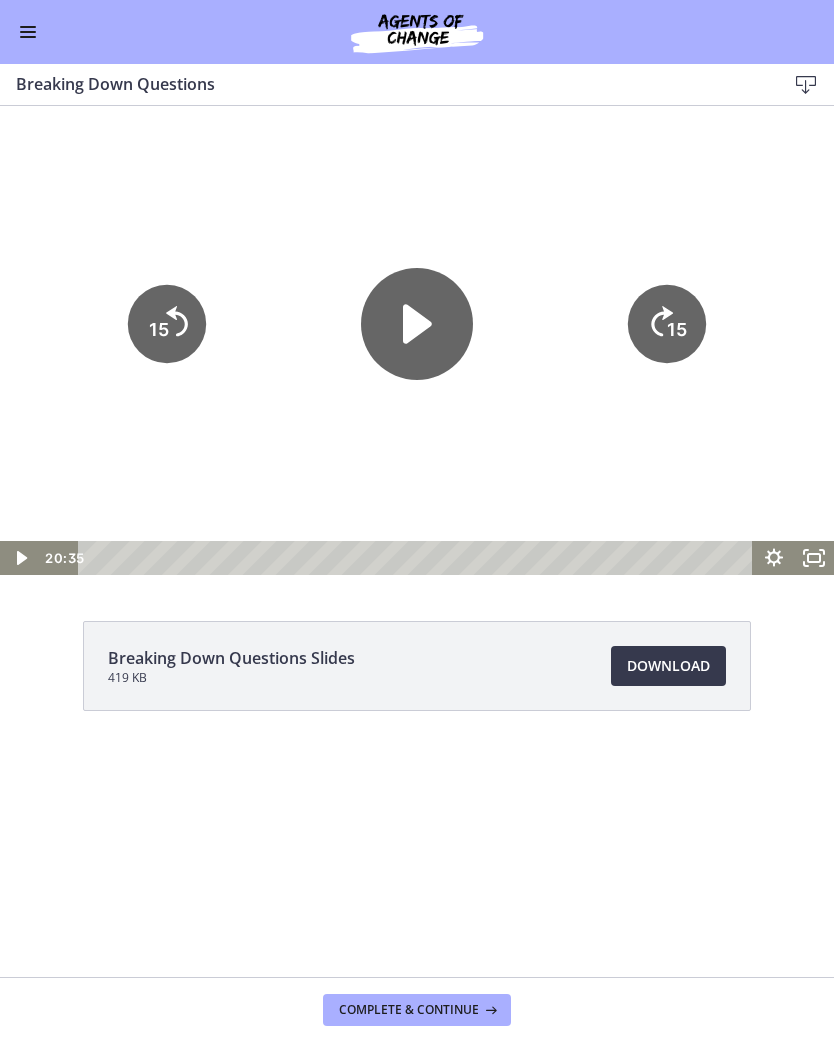 click 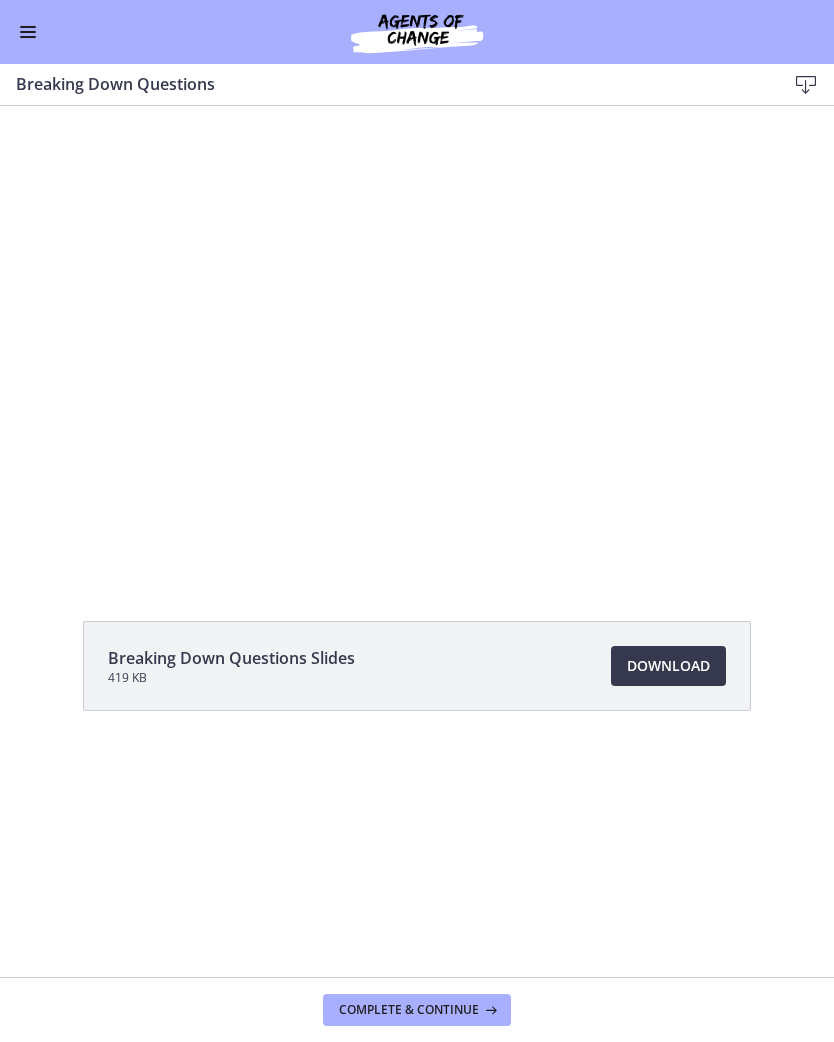 click on "Breaking Down Questions Slides
419 KB
Download
Opens in a new window" 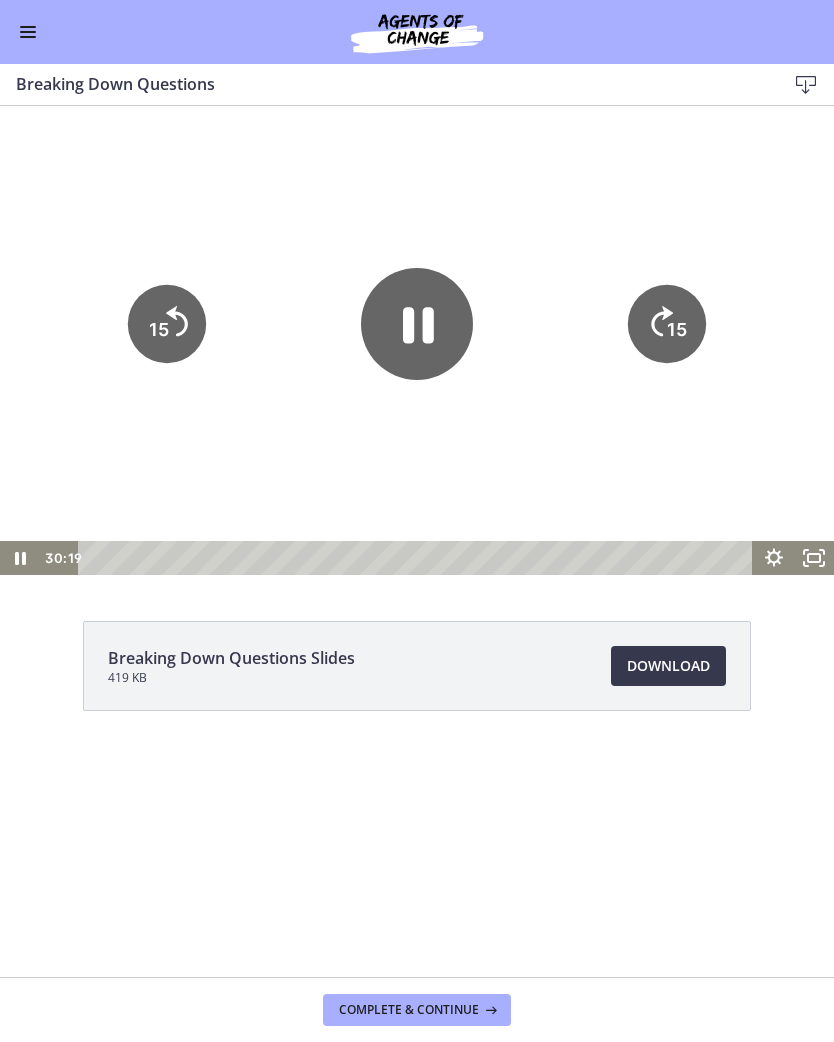 click 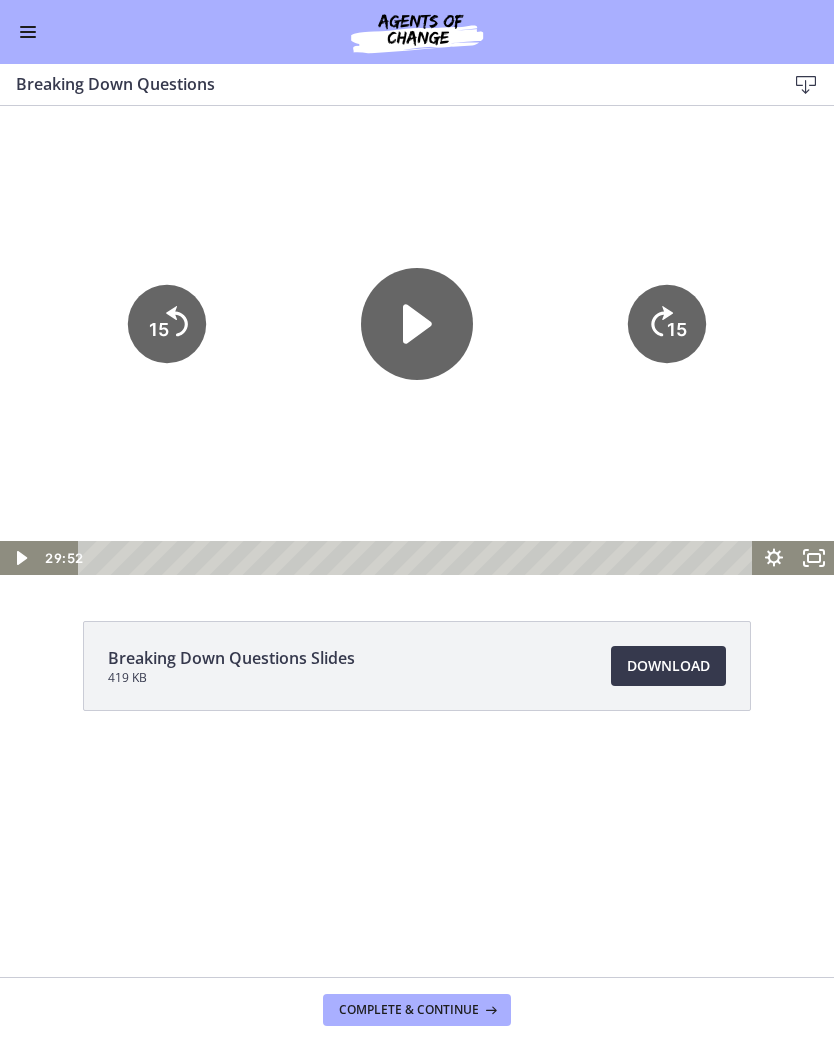 click 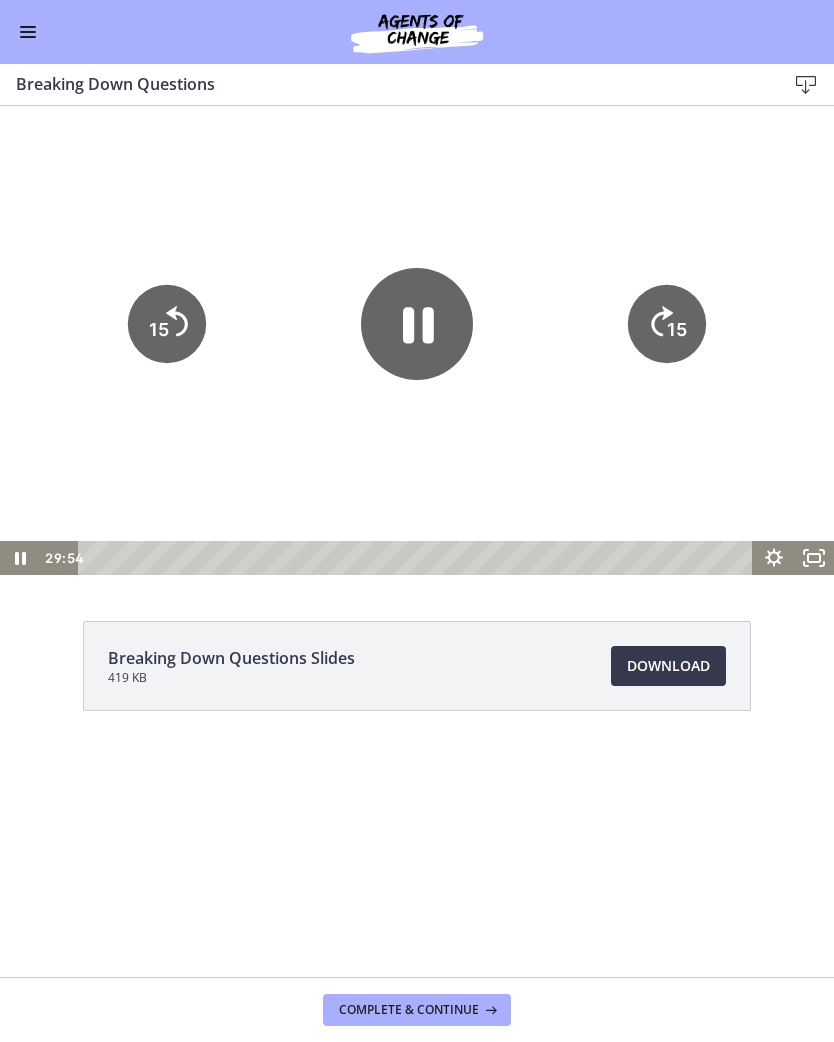click 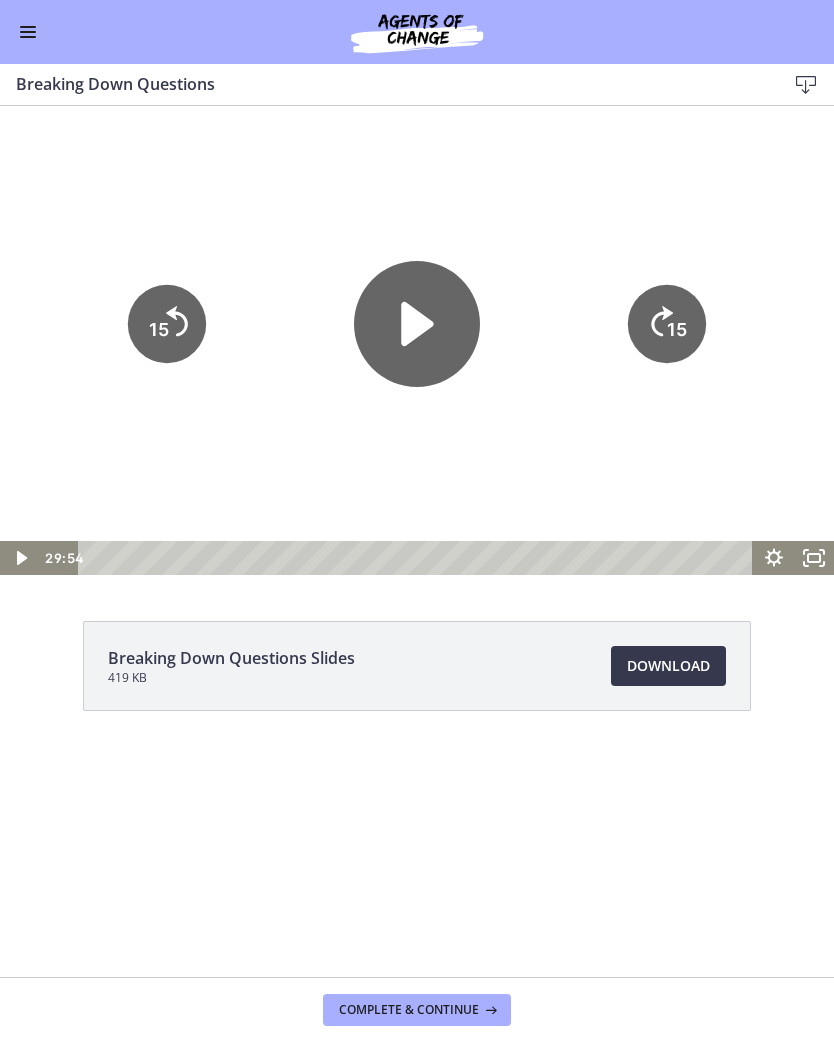 click 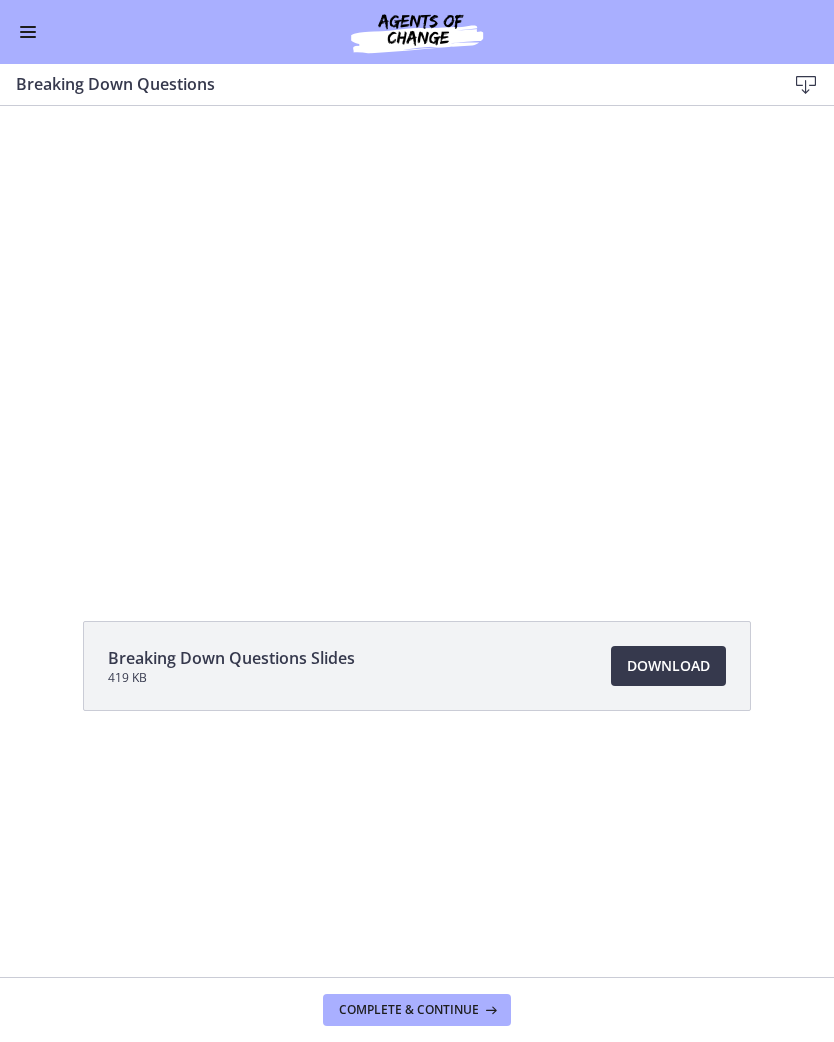 click at bounding box center (417, 340) 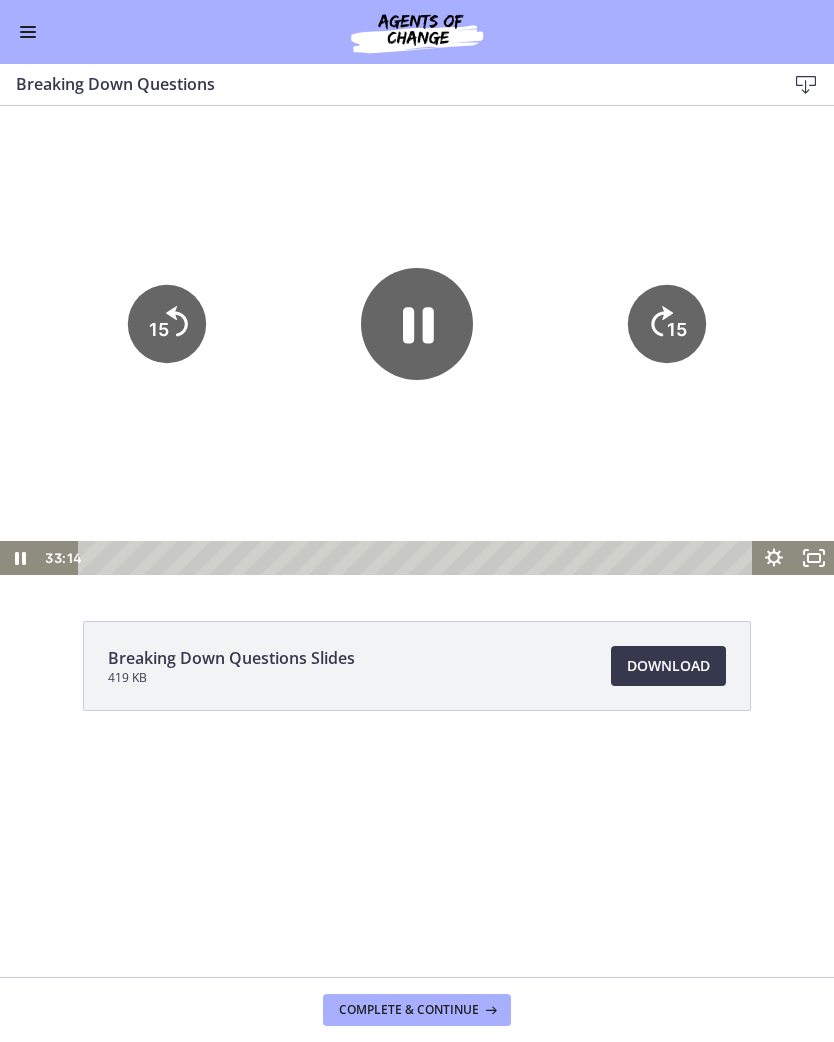 click 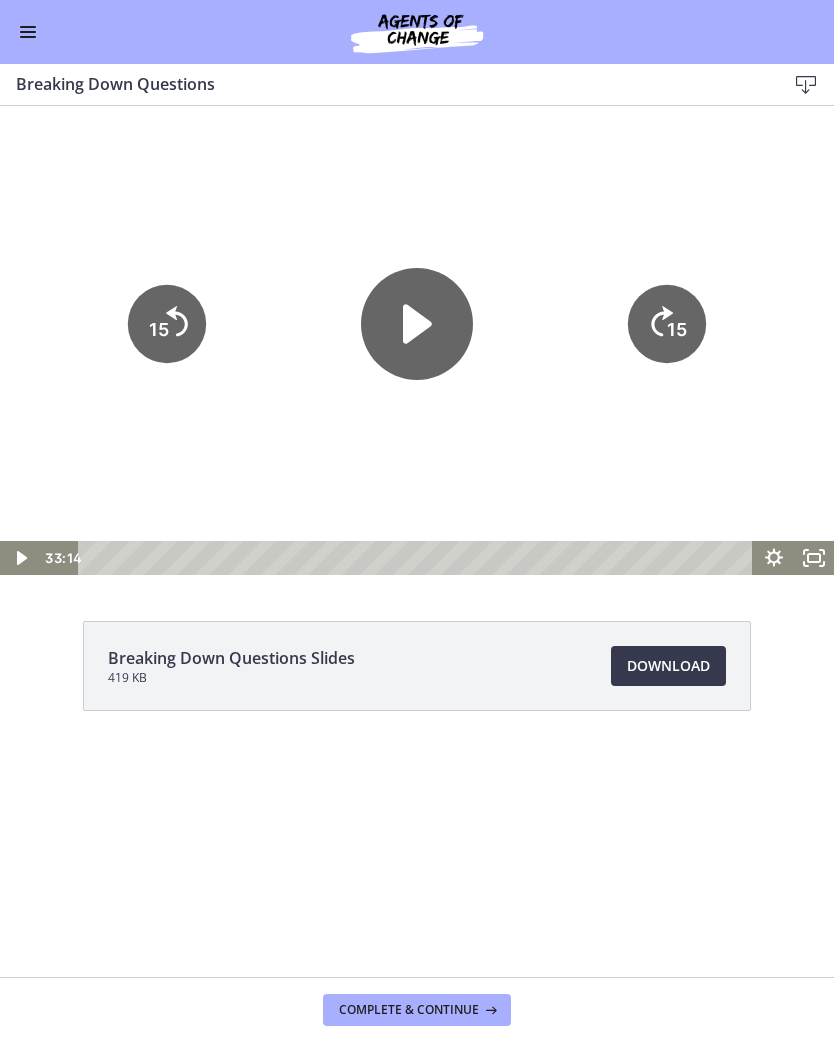 click at bounding box center (417, 340) 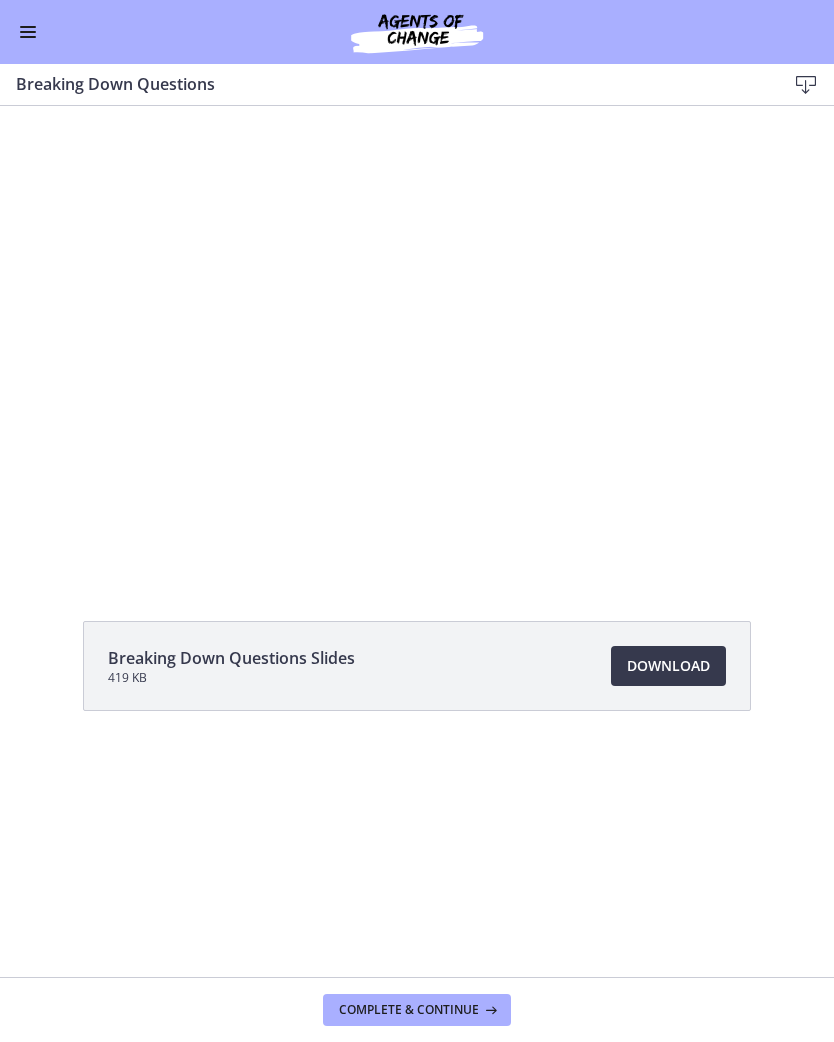 click at bounding box center [417, 340] 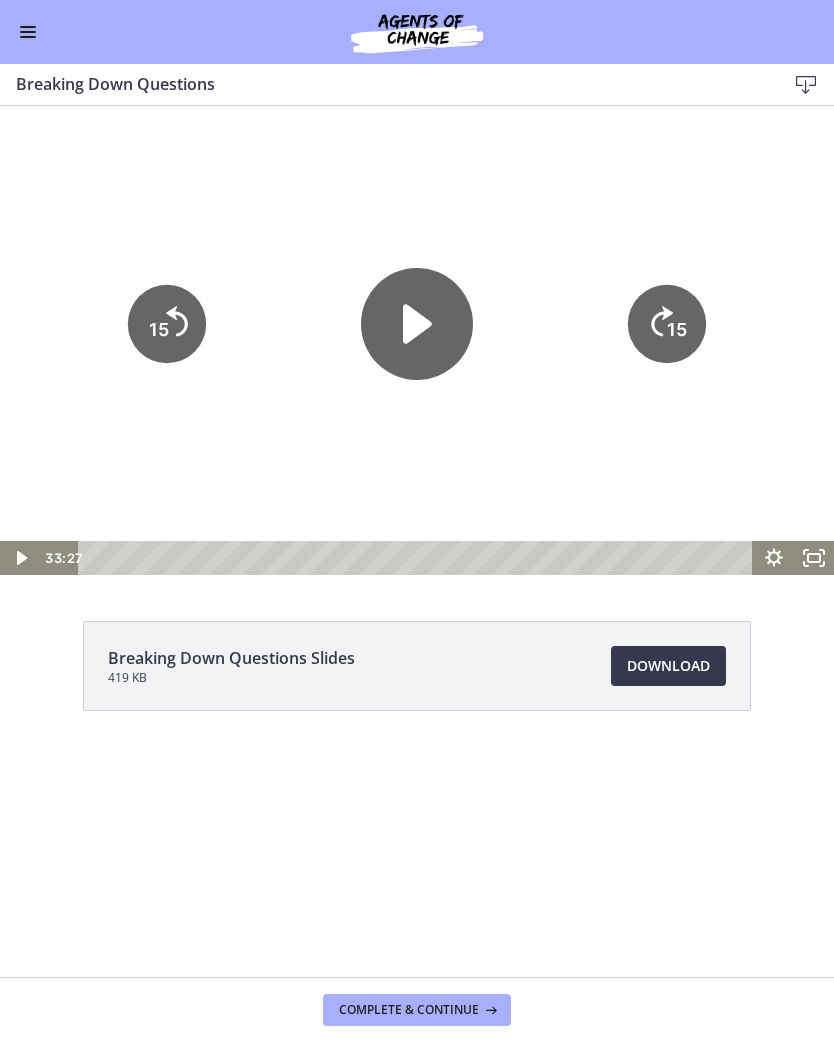 click 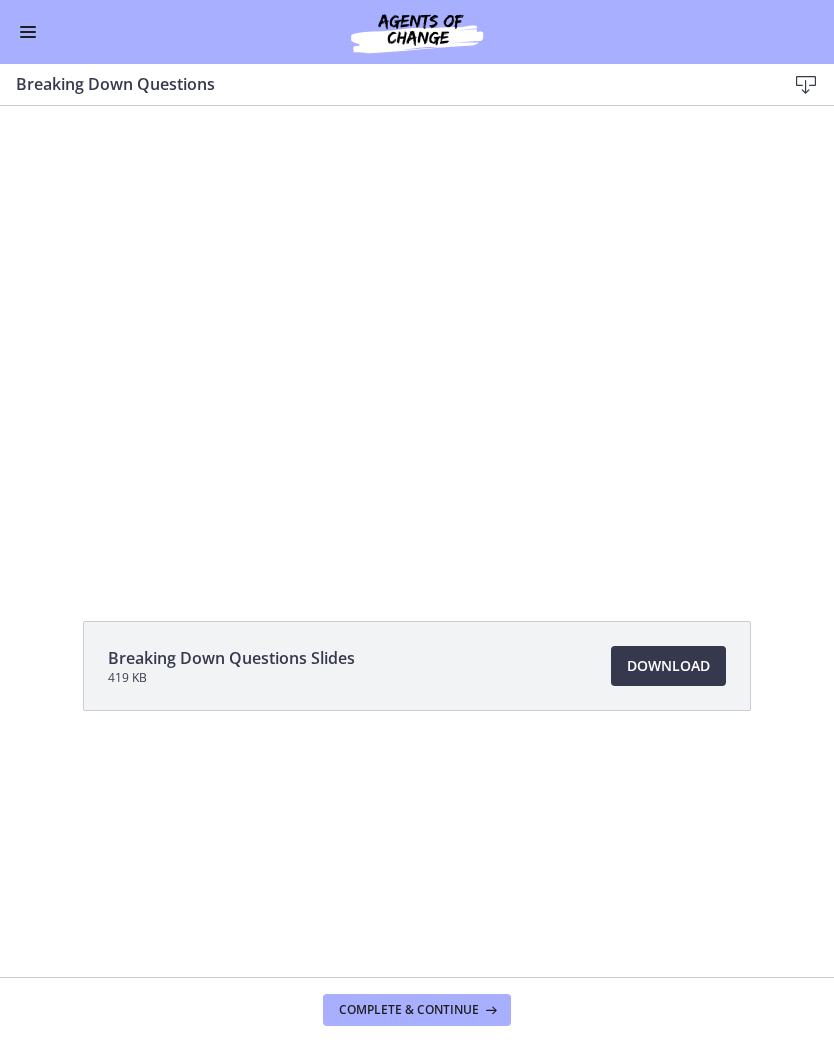 click at bounding box center [417, 340] 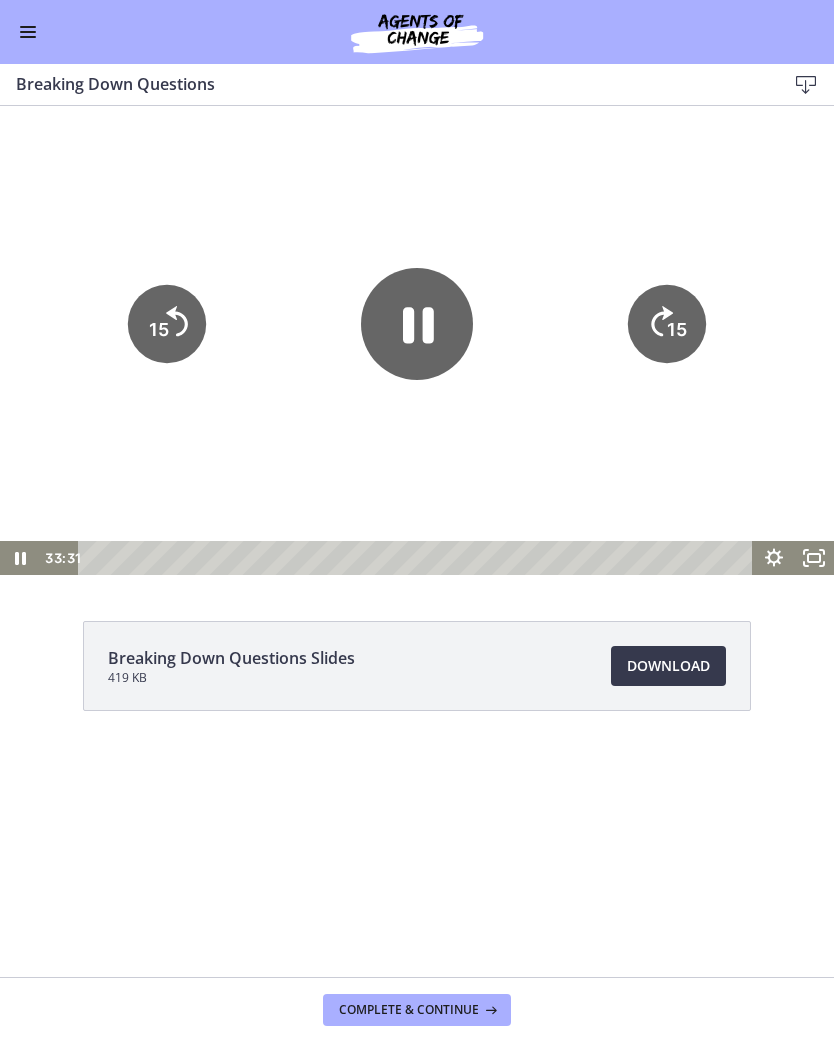 click 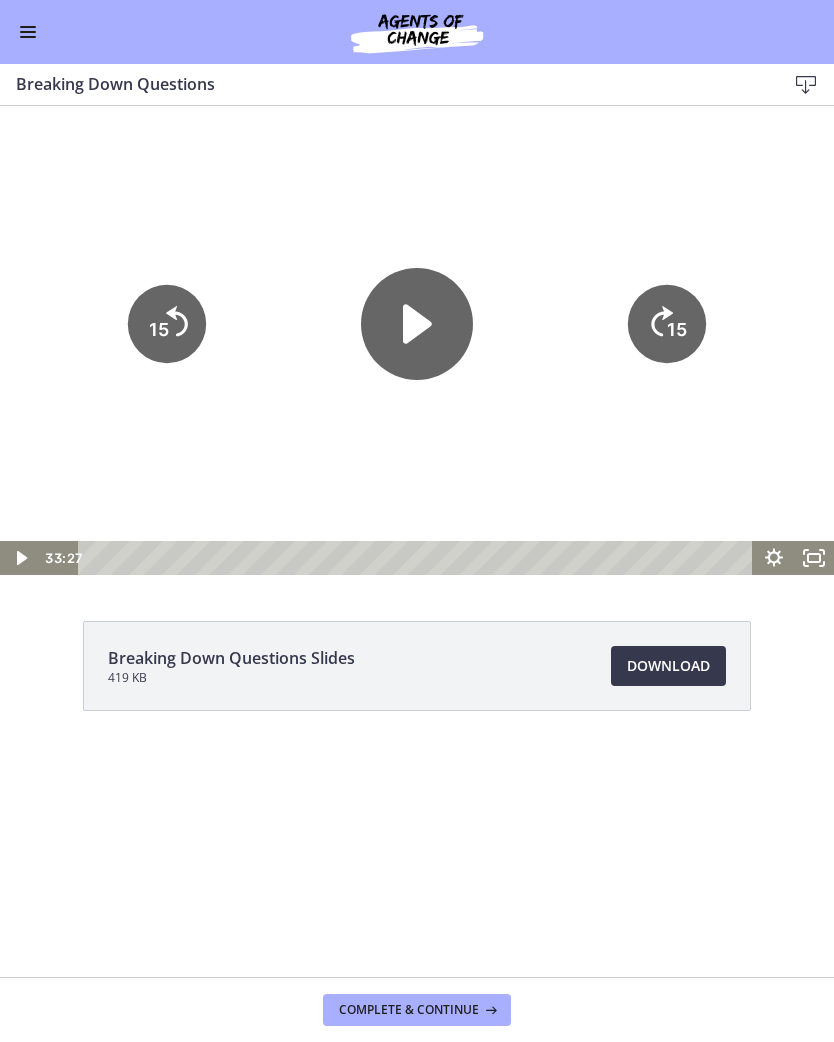 click 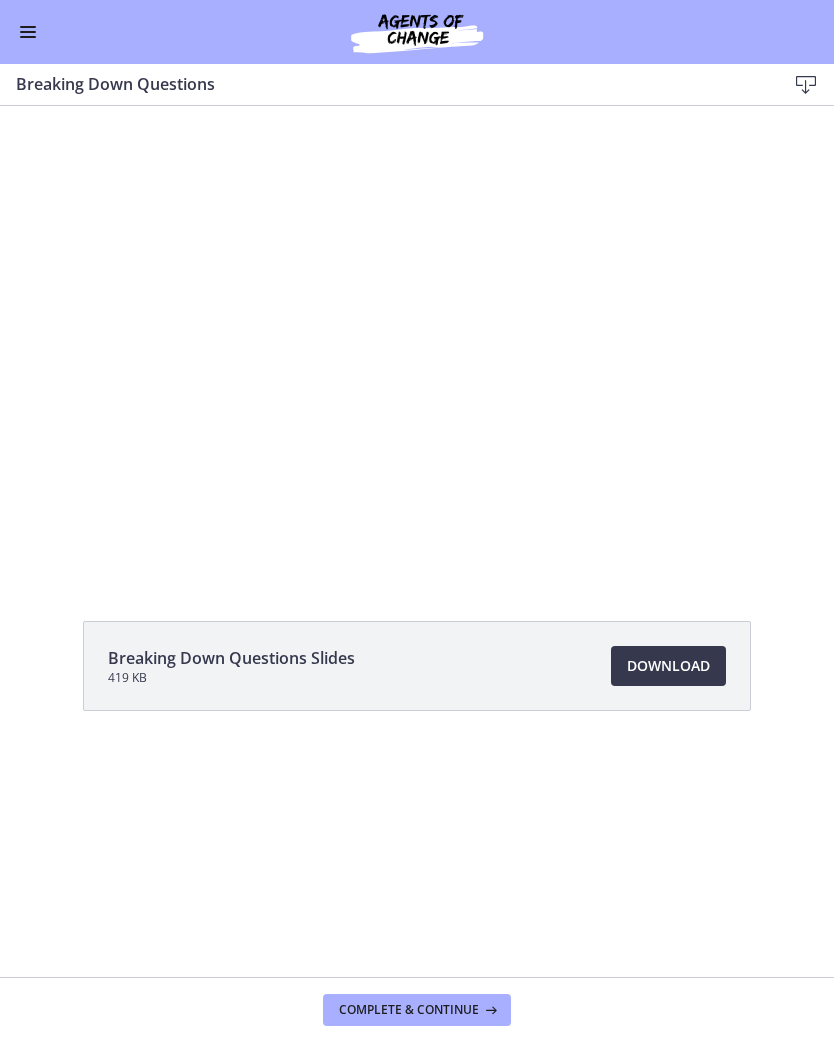 click at bounding box center [417, 340] 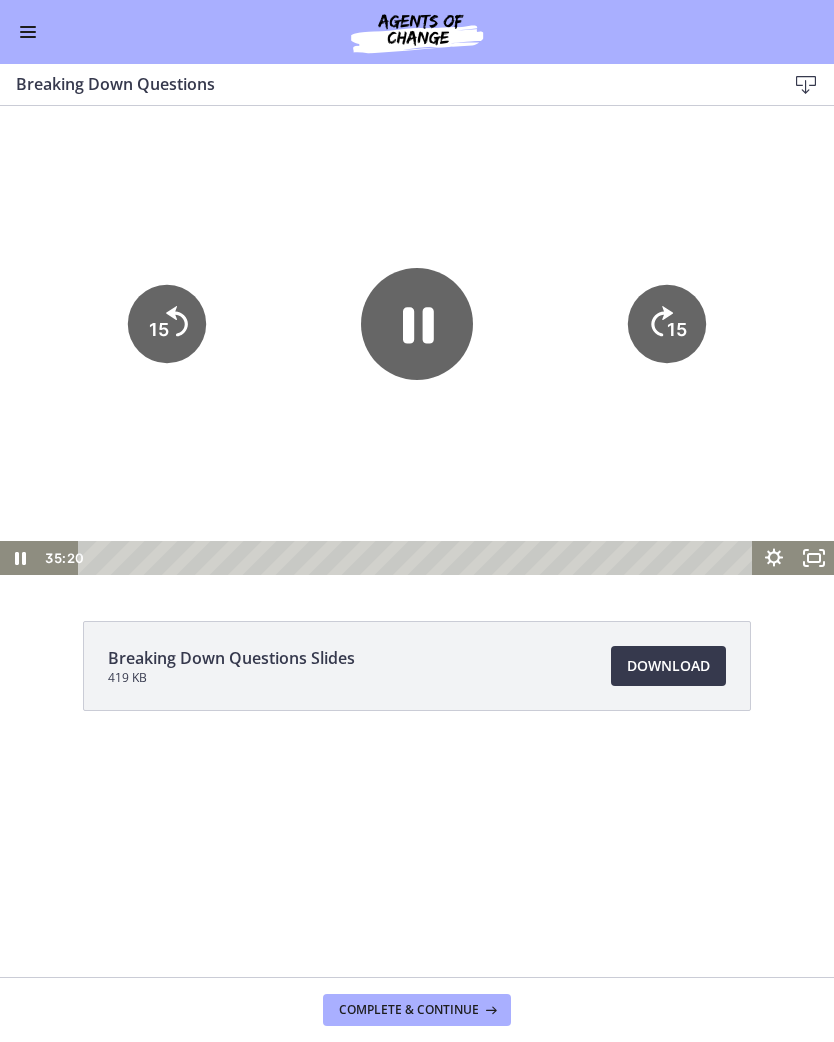 click 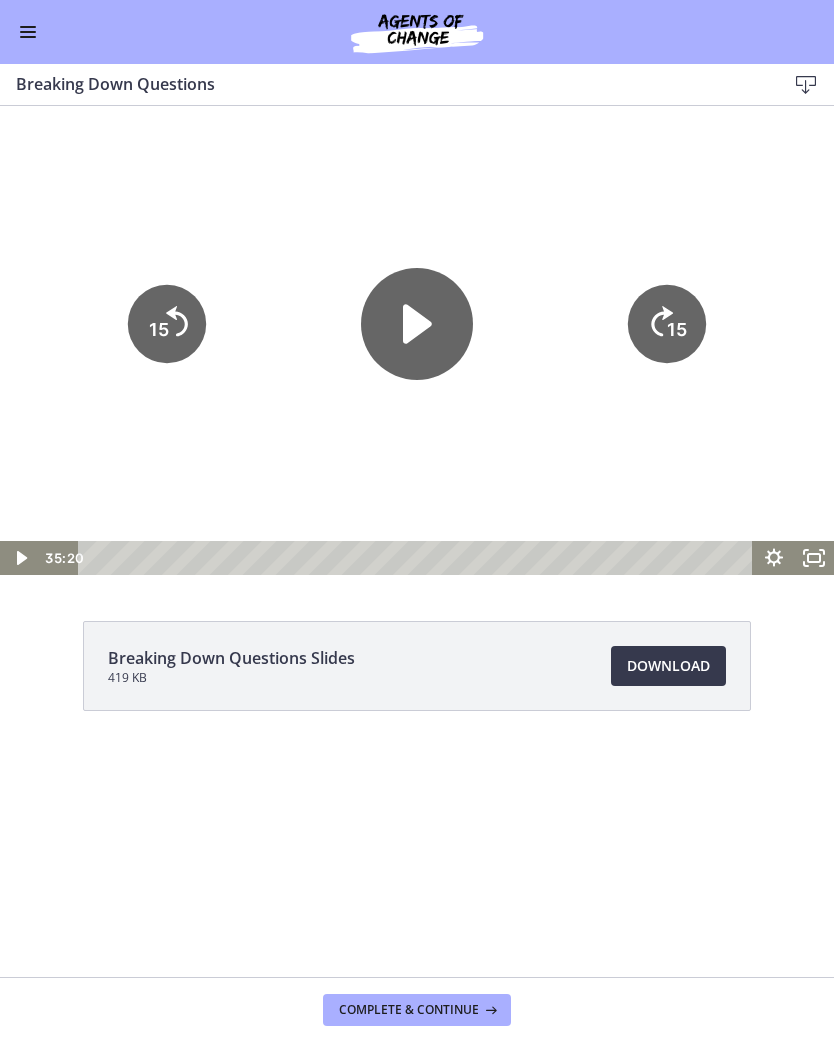 click 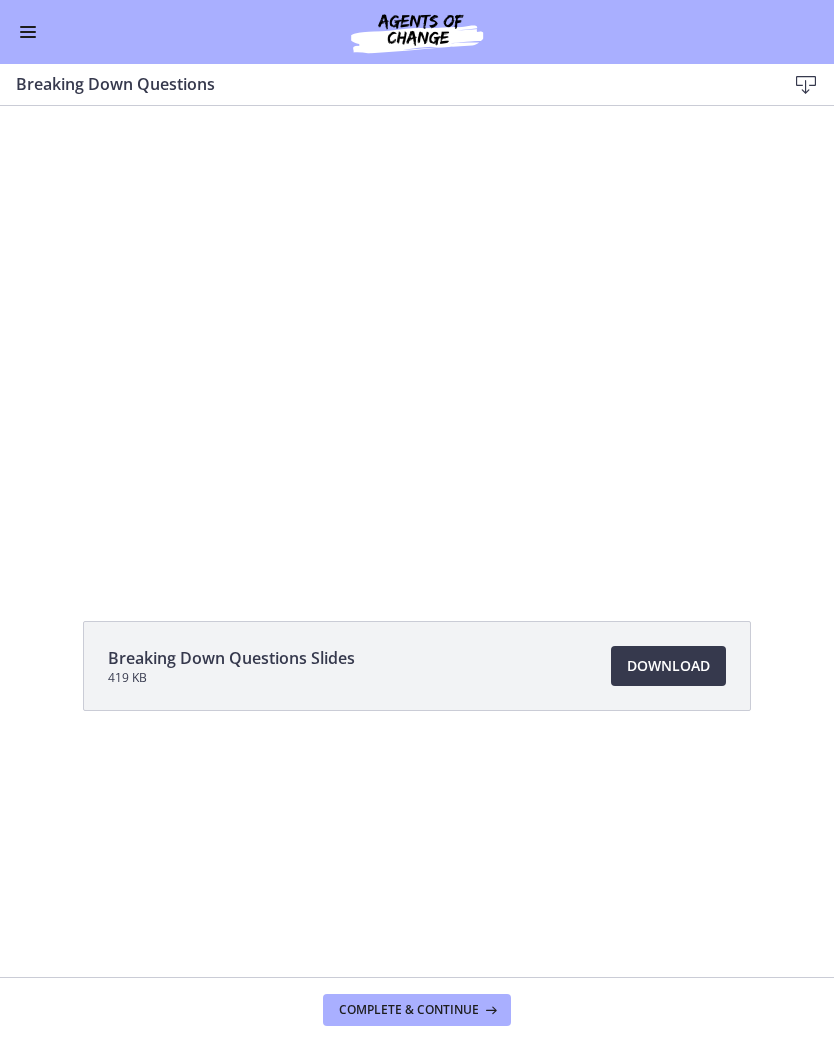 click at bounding box center (417, 340) 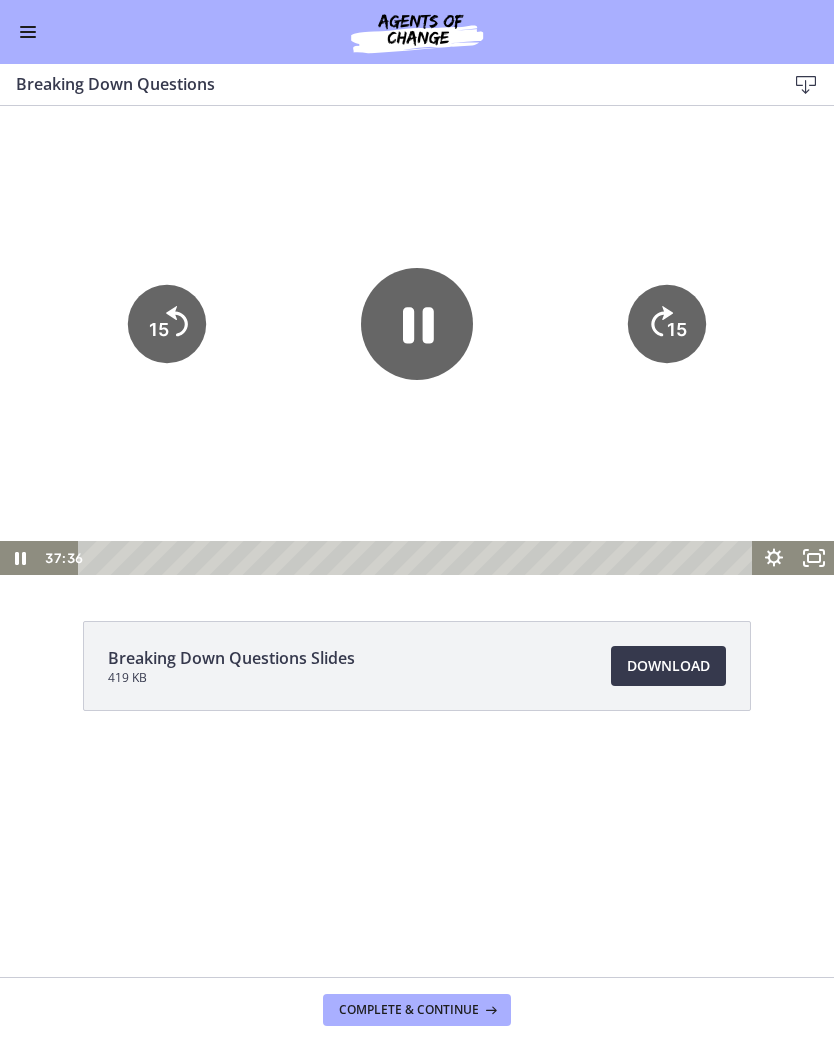 click 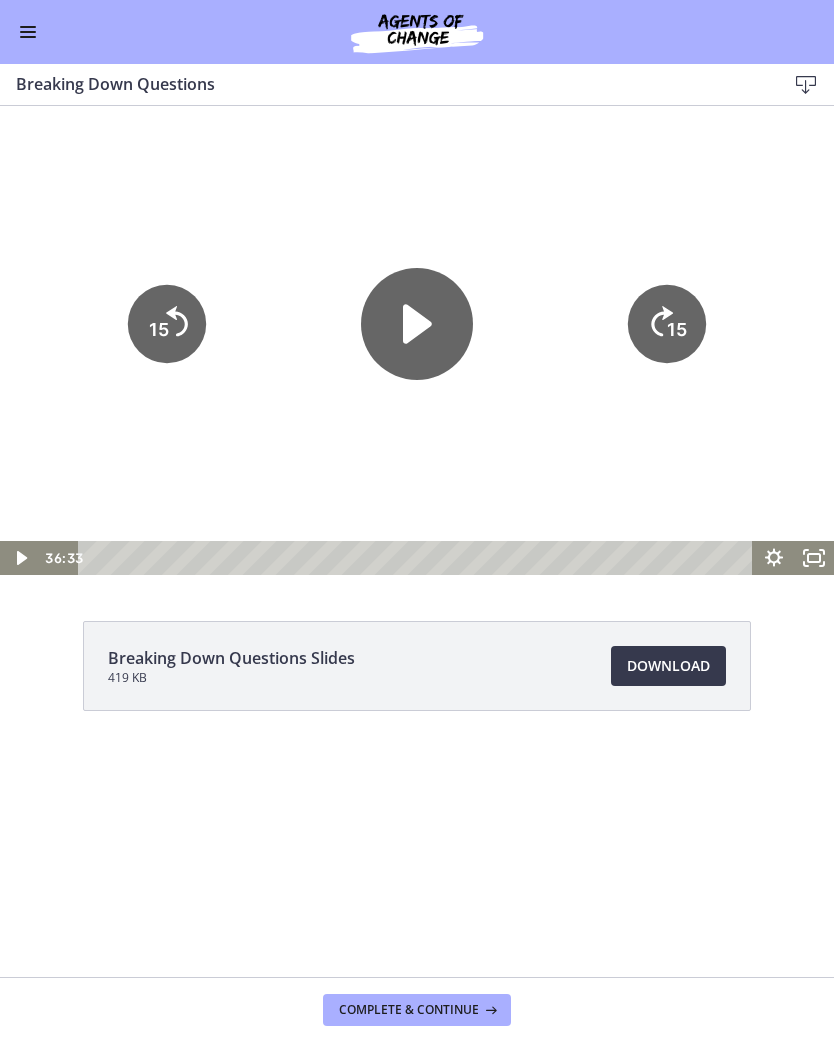 click 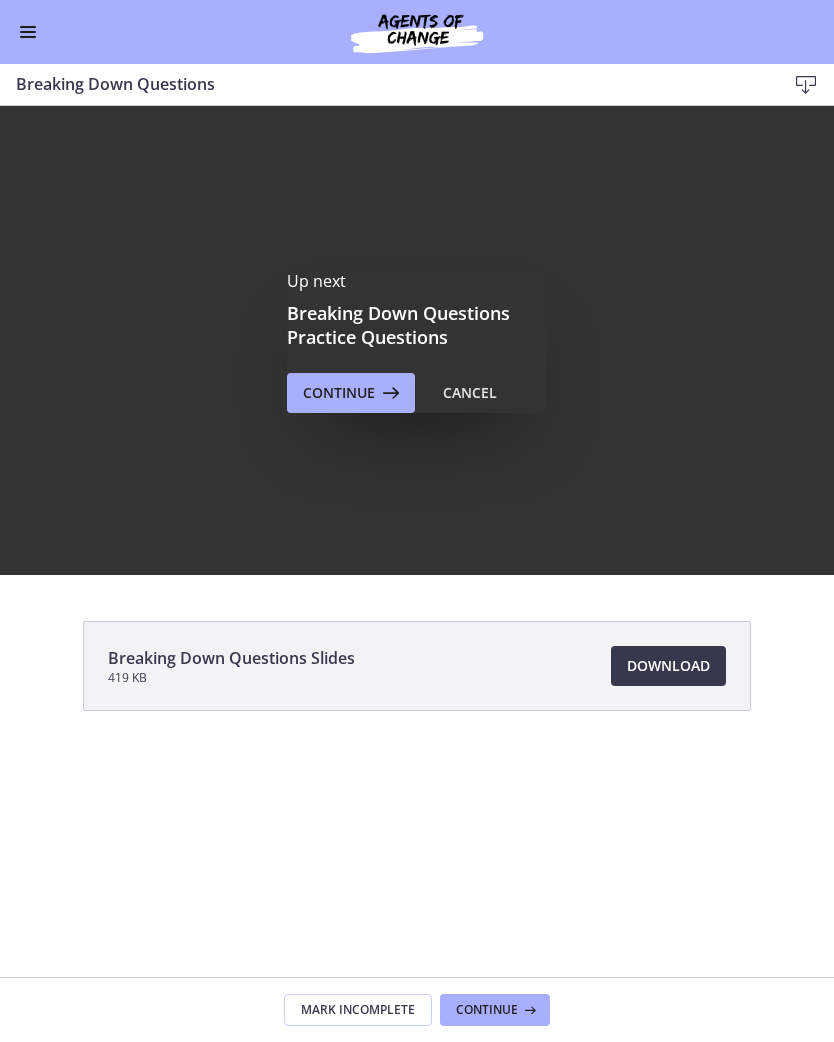 scroll, scrollTop: 0, scrollLeft: 0, axis: both 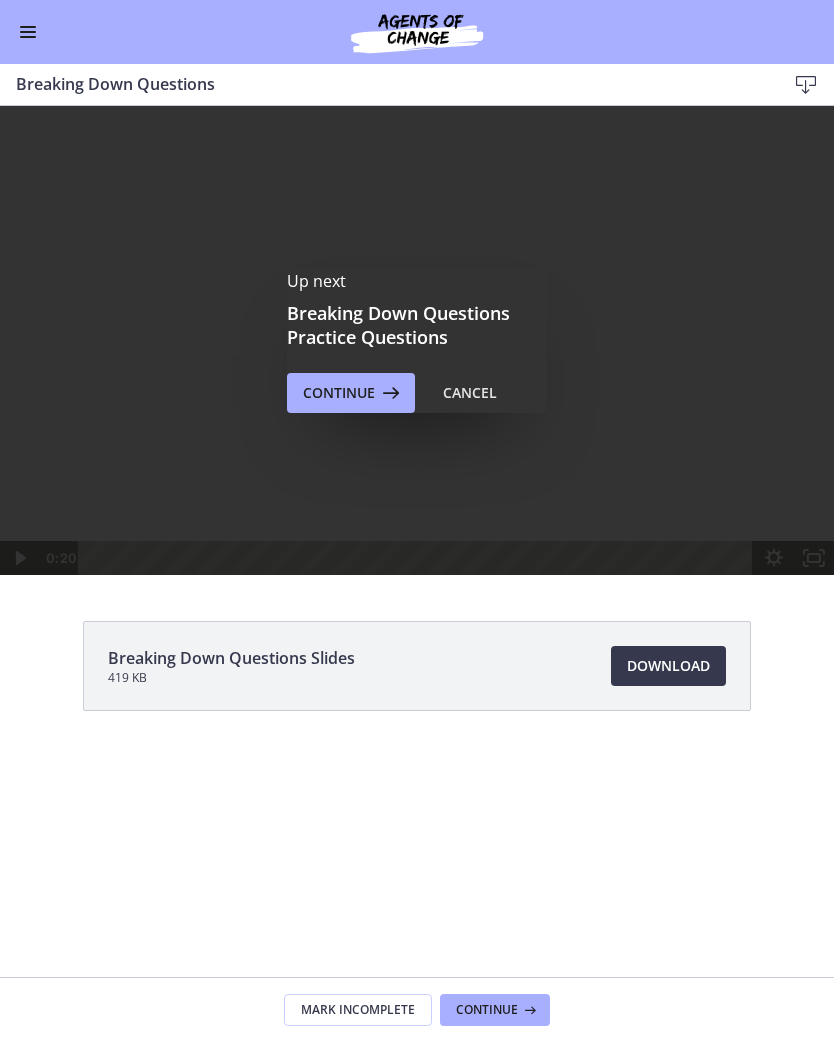 click on "Continue" at bounding box center [351, 393] 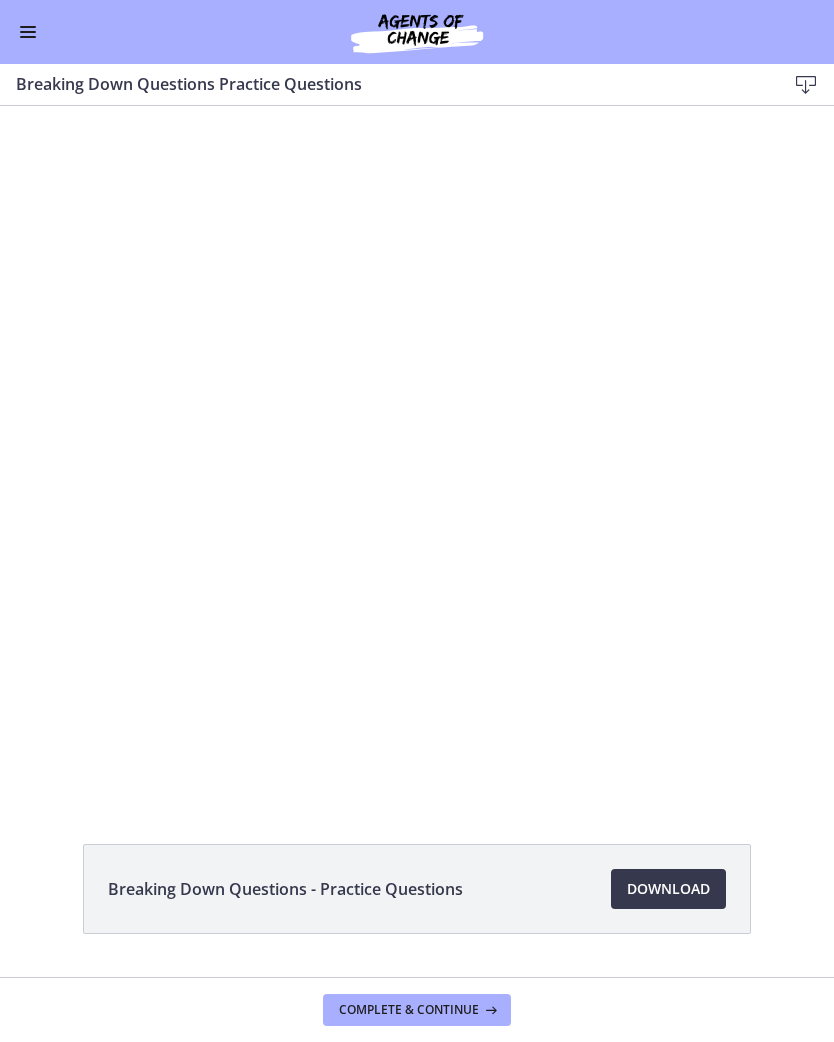 scroll, scrollTop: 0, scrollLeft: 0, axis: both 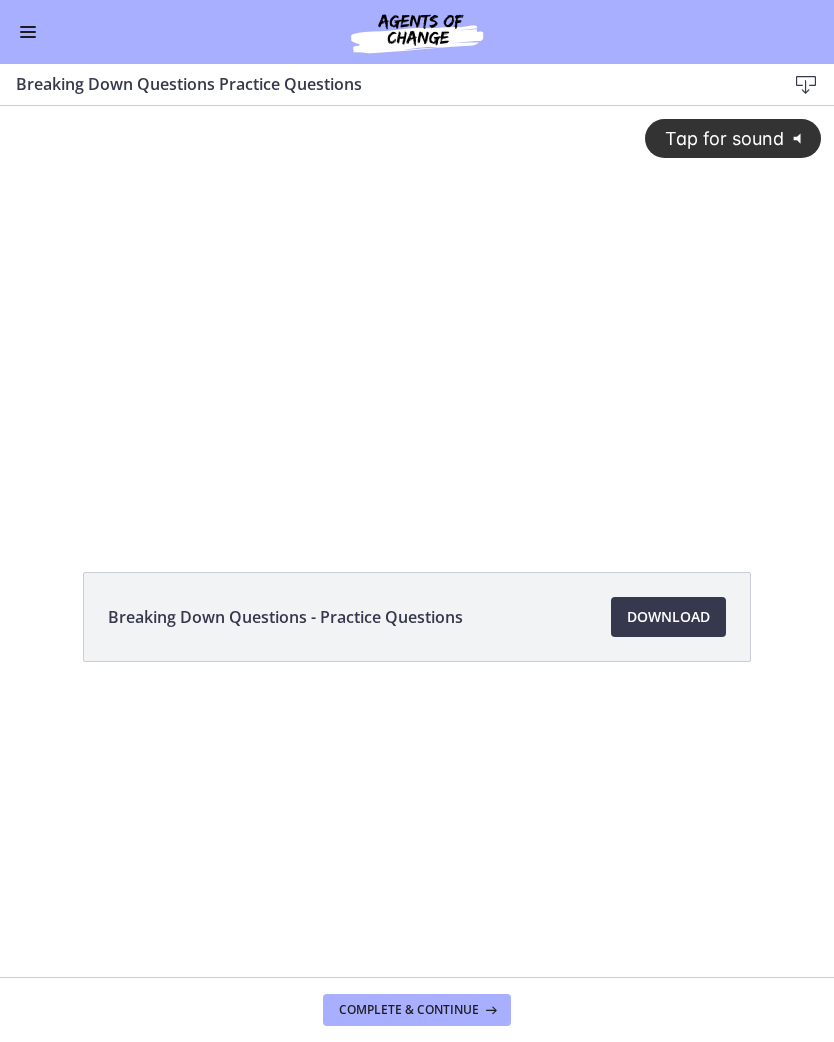 click on "Download
Opens in a new window" at bounding box center [668, 617] 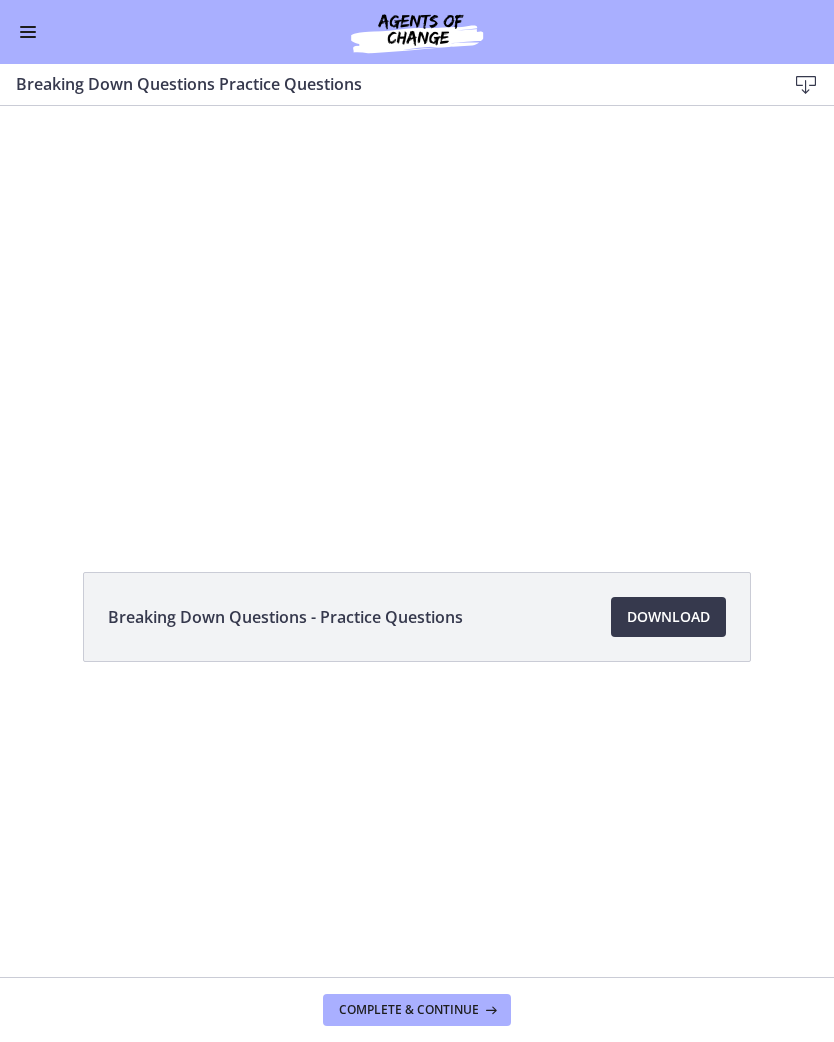 click at bounding box center (417, 316) 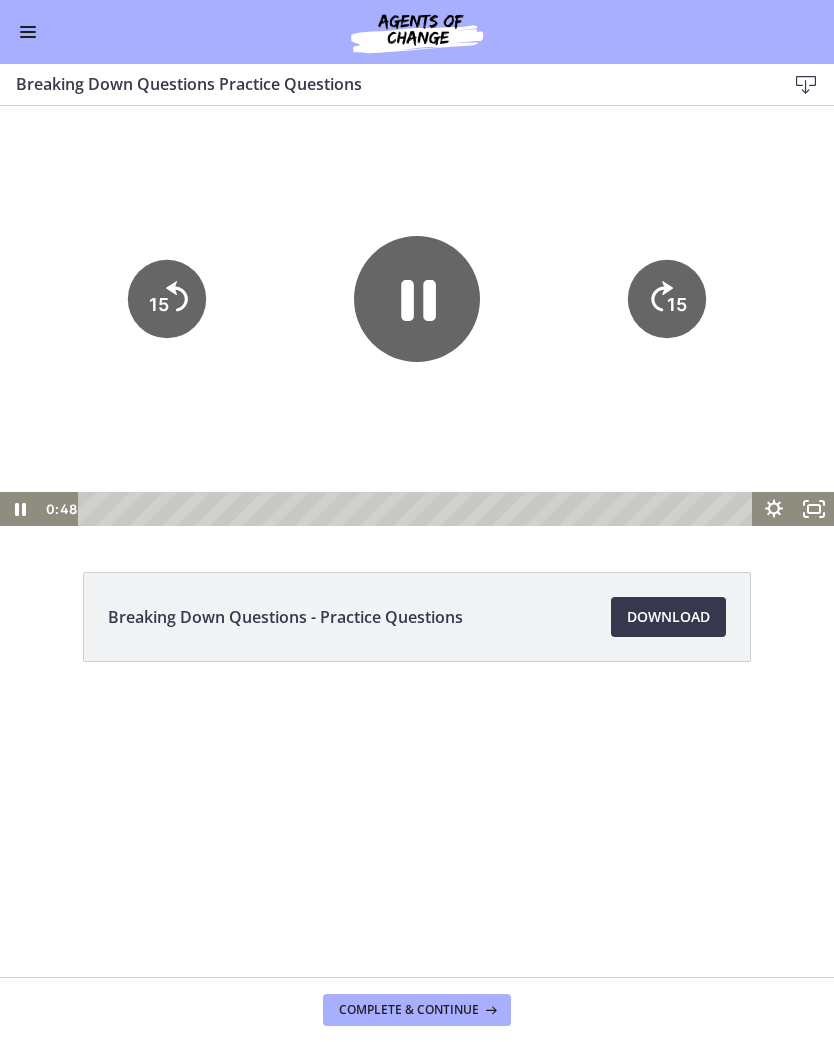 click 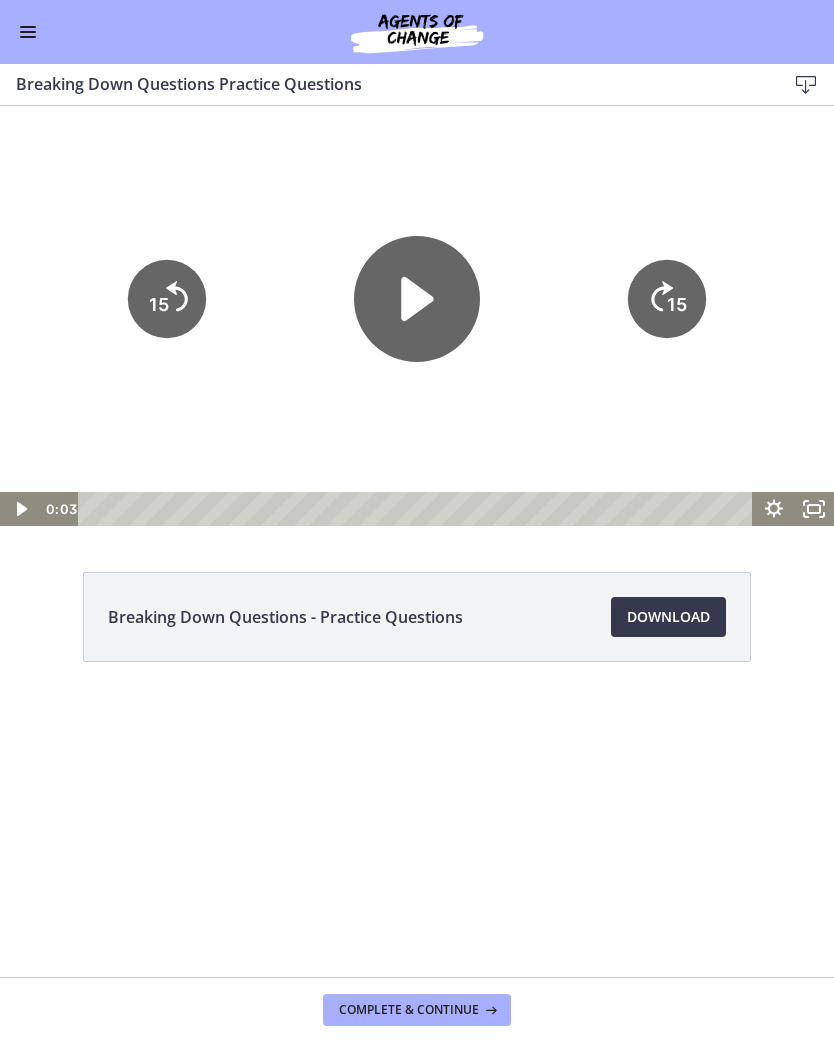 click 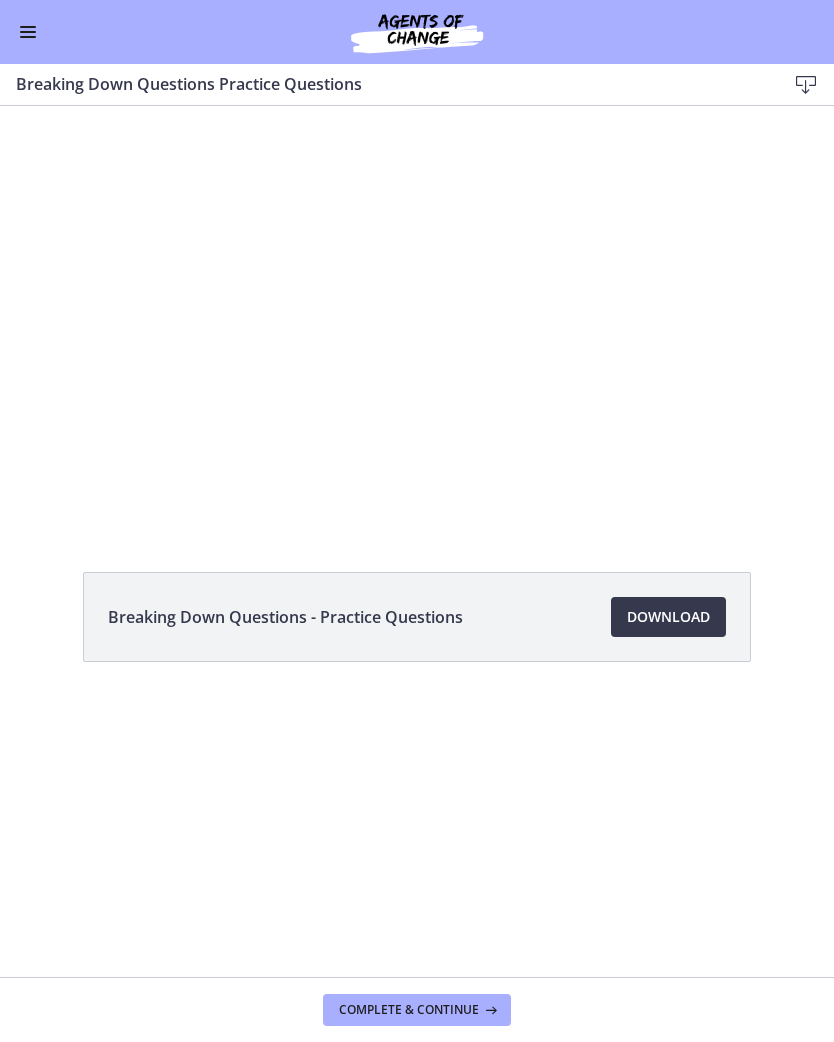 click at bounding box center (417, 316) 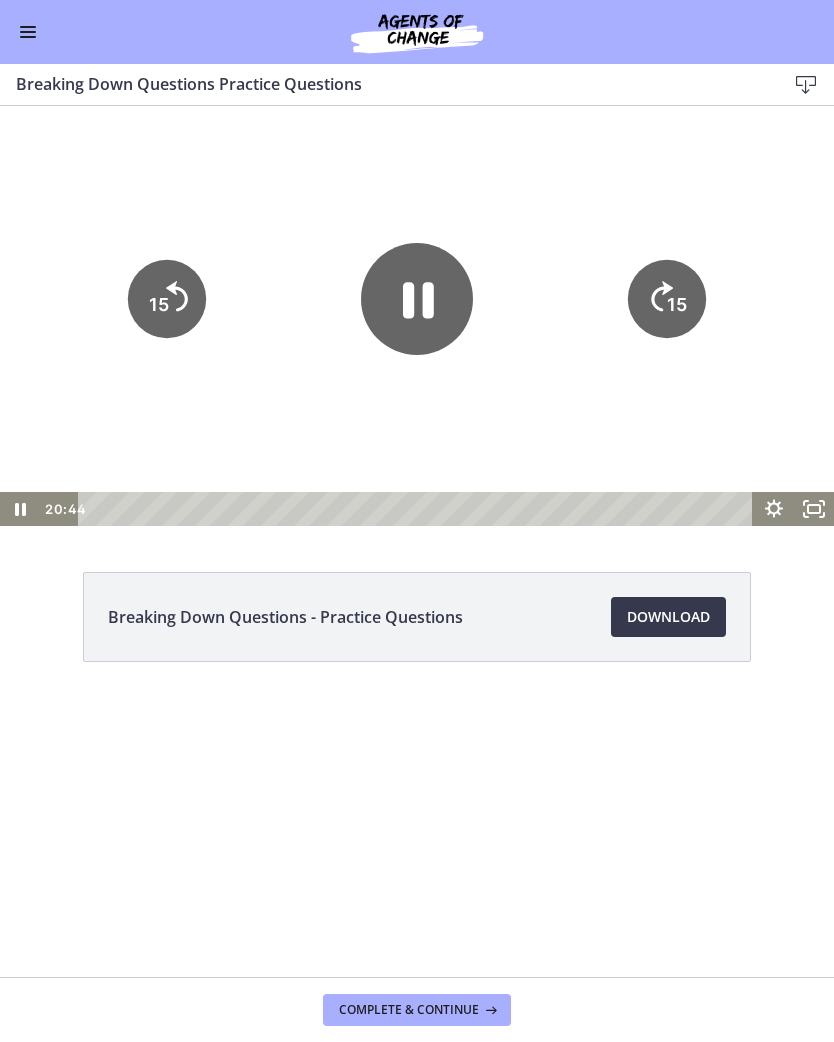 click 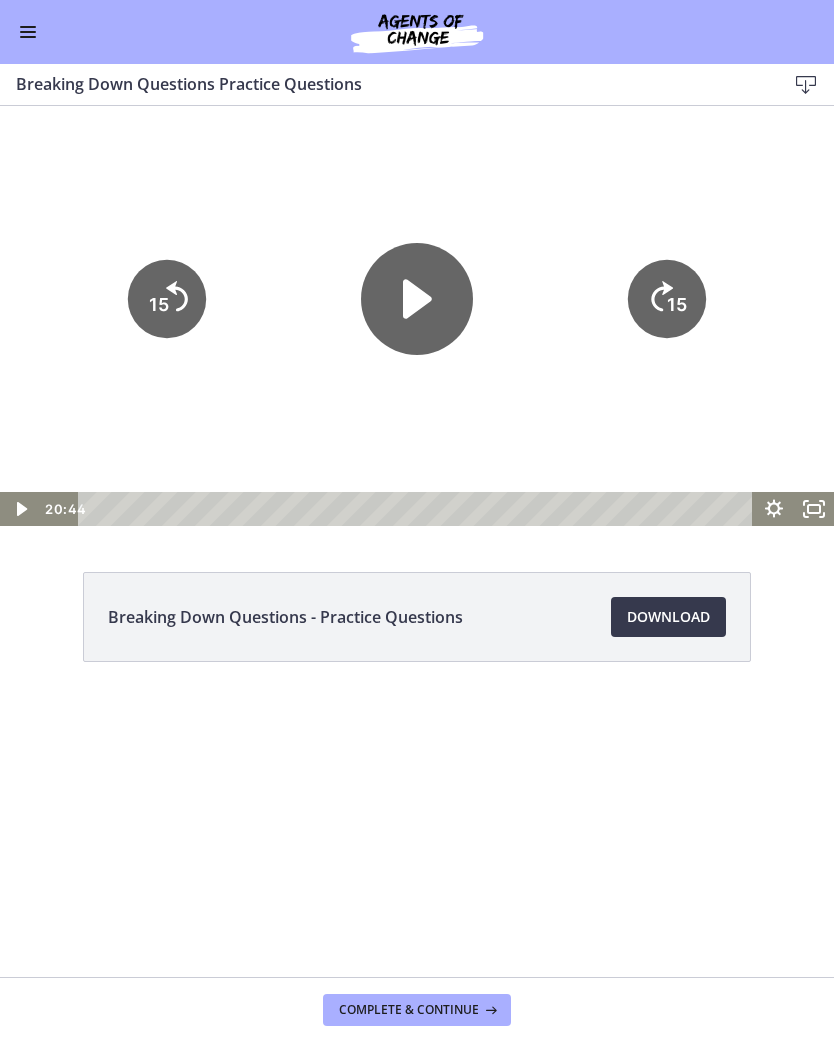 click 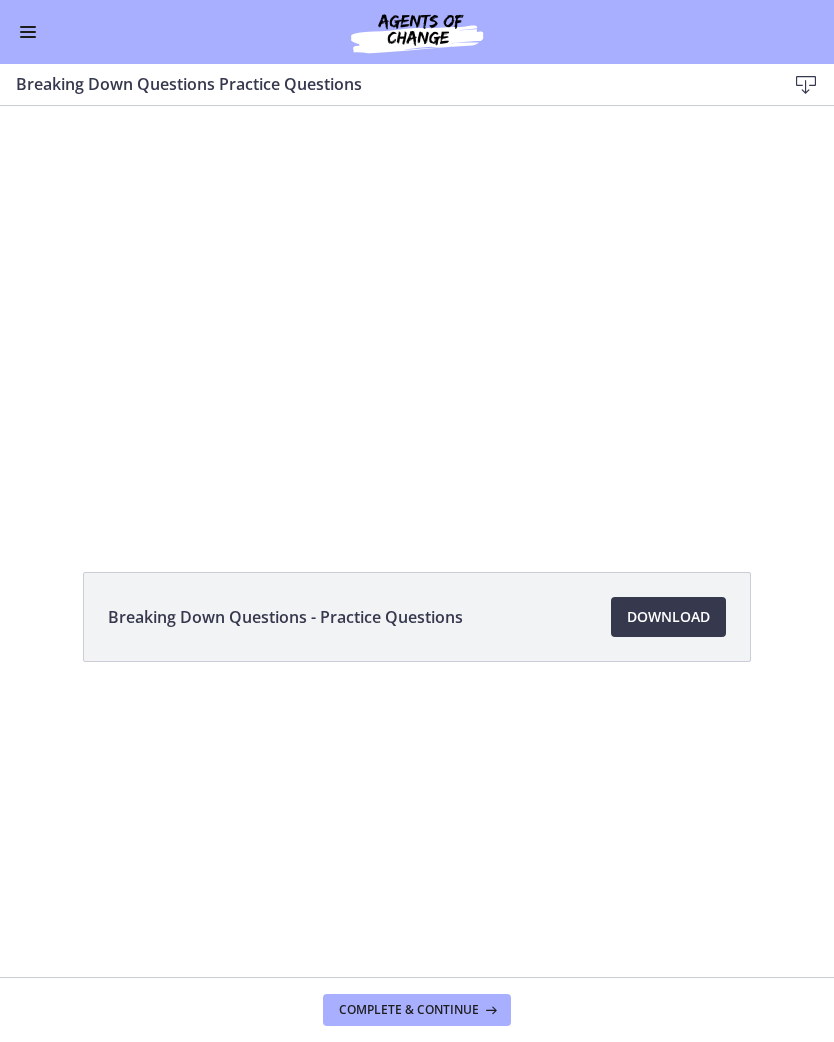 scroll, scrollTop: 0, scrollLeft: 0, axis: both 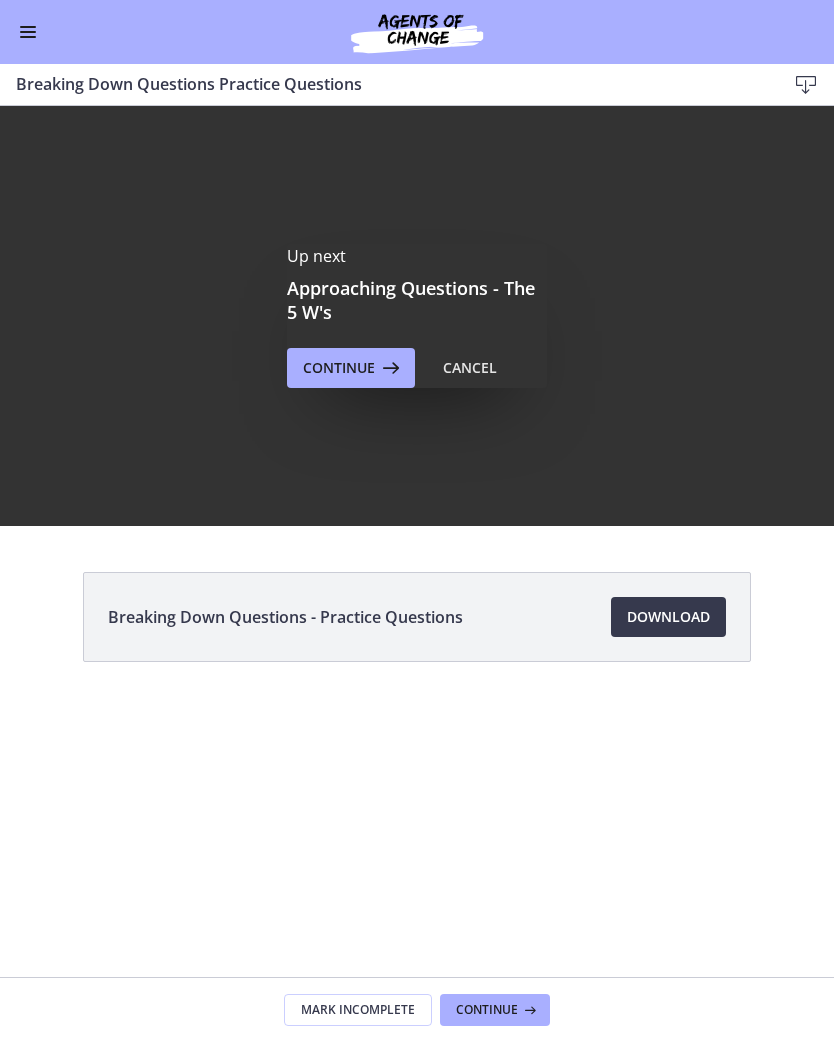 click at bounding box center (28, 32) 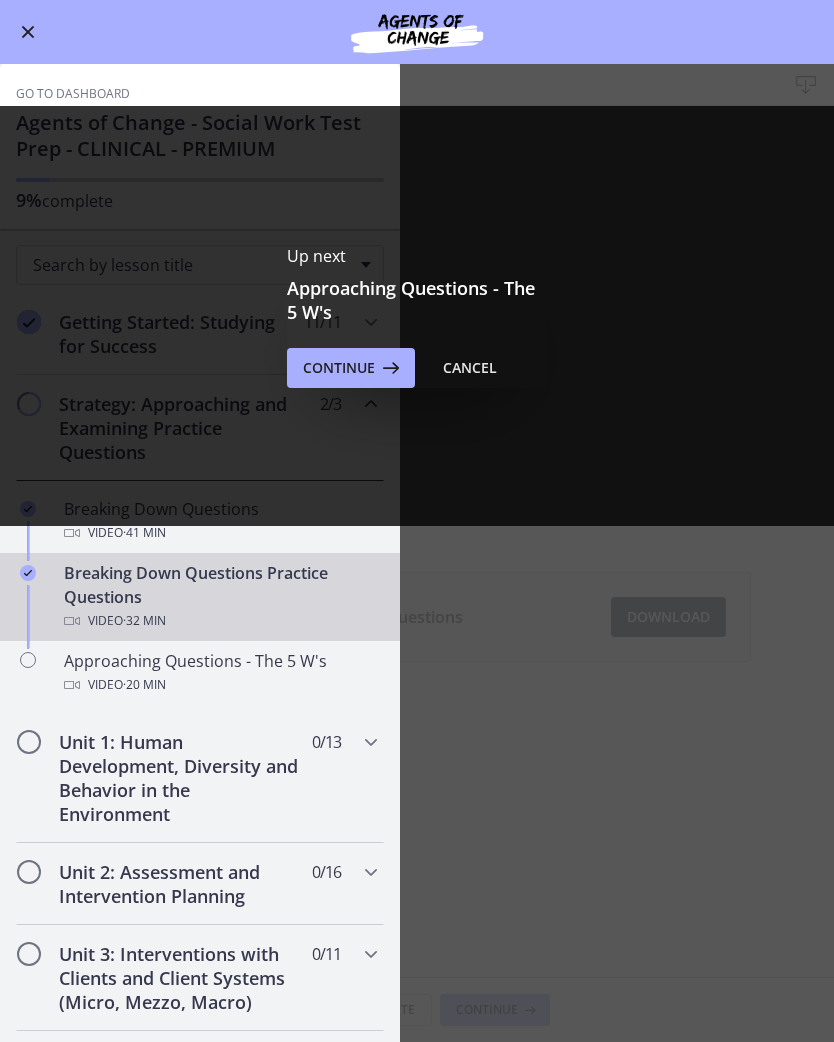 scroll, scrollTop: 4, scrollLeft: 0, axis: vertical 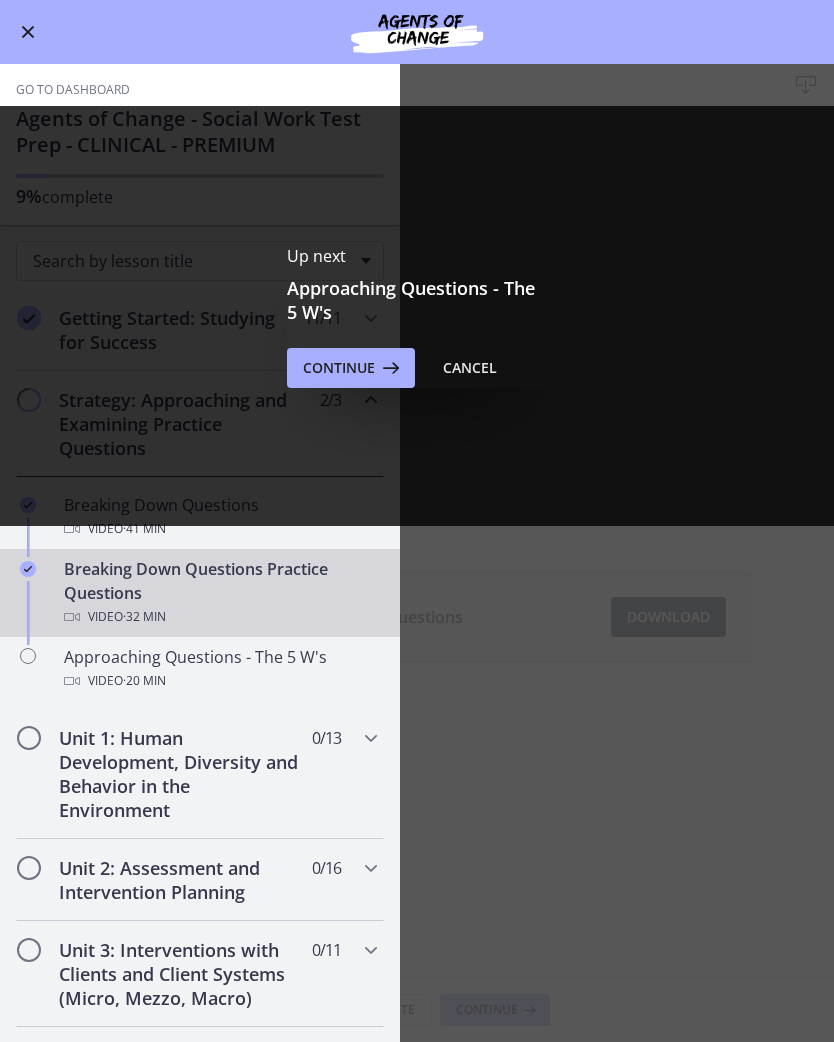 click on "Cancel" at bounding box center (470, 368) 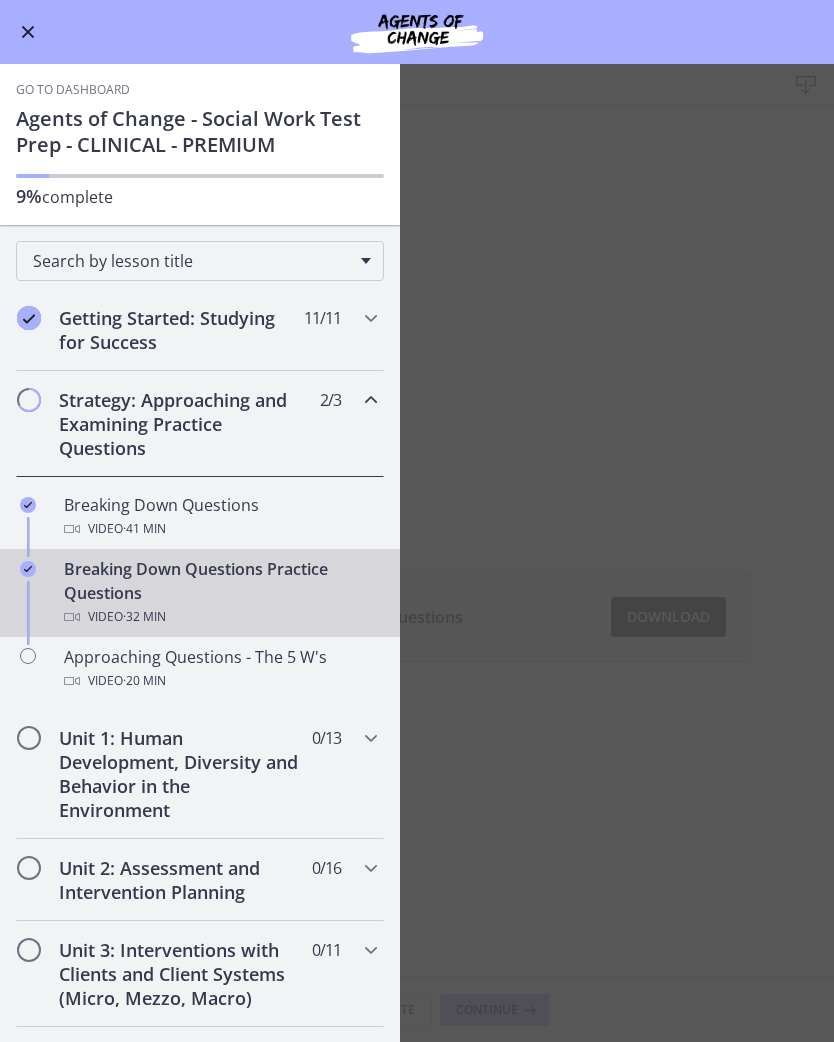click on "Video
·  41 min" at bounding box center (220, 529) 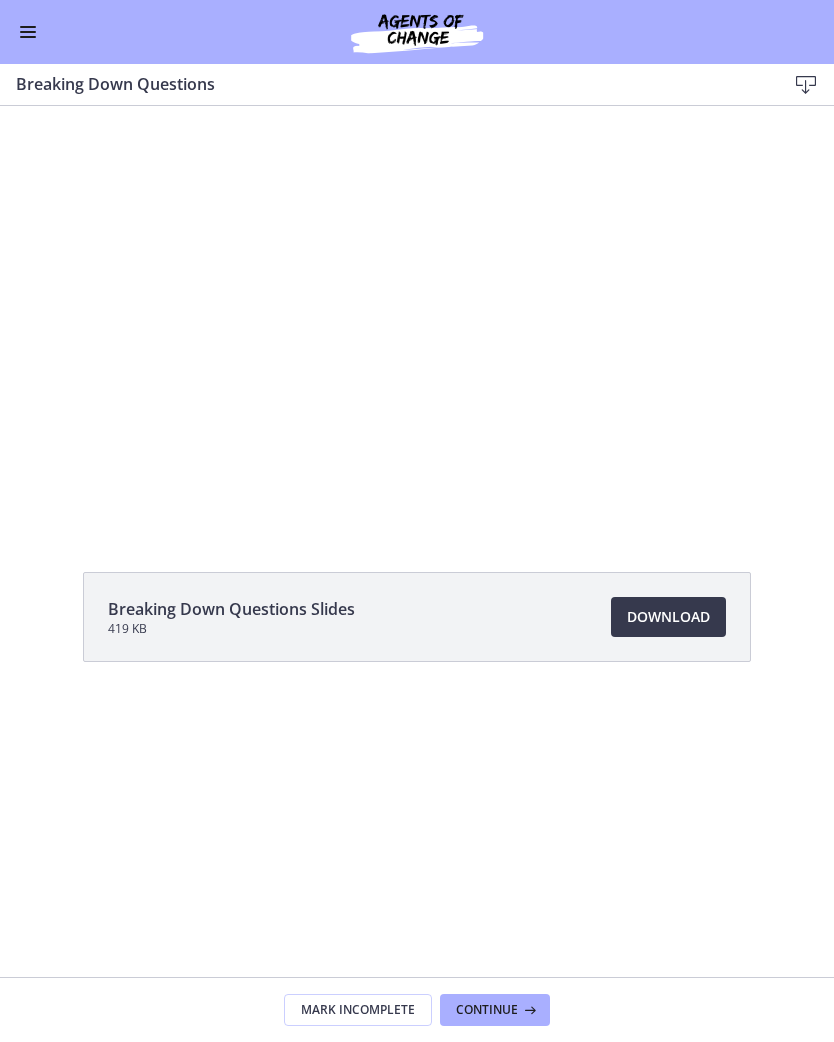 click at bounding box center (28, 32) 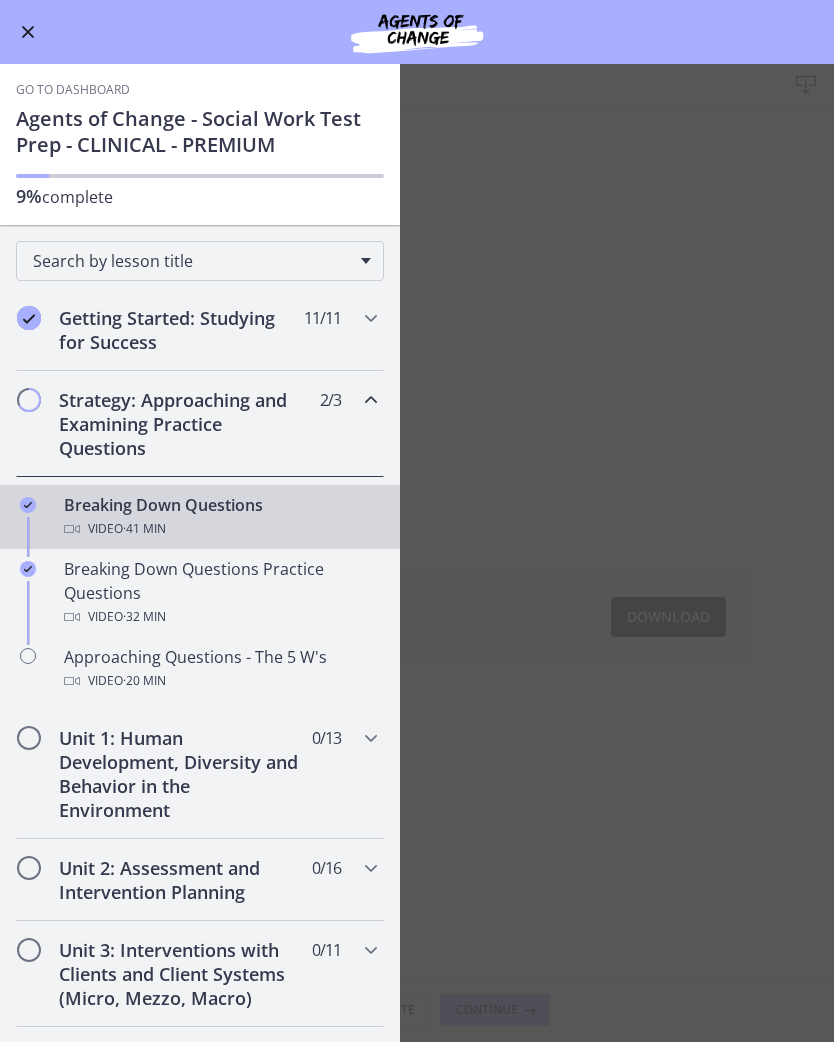 click on "Breaking Down Questions Practice Questions
Video
·  32 min" at bounding box center (220, 593) 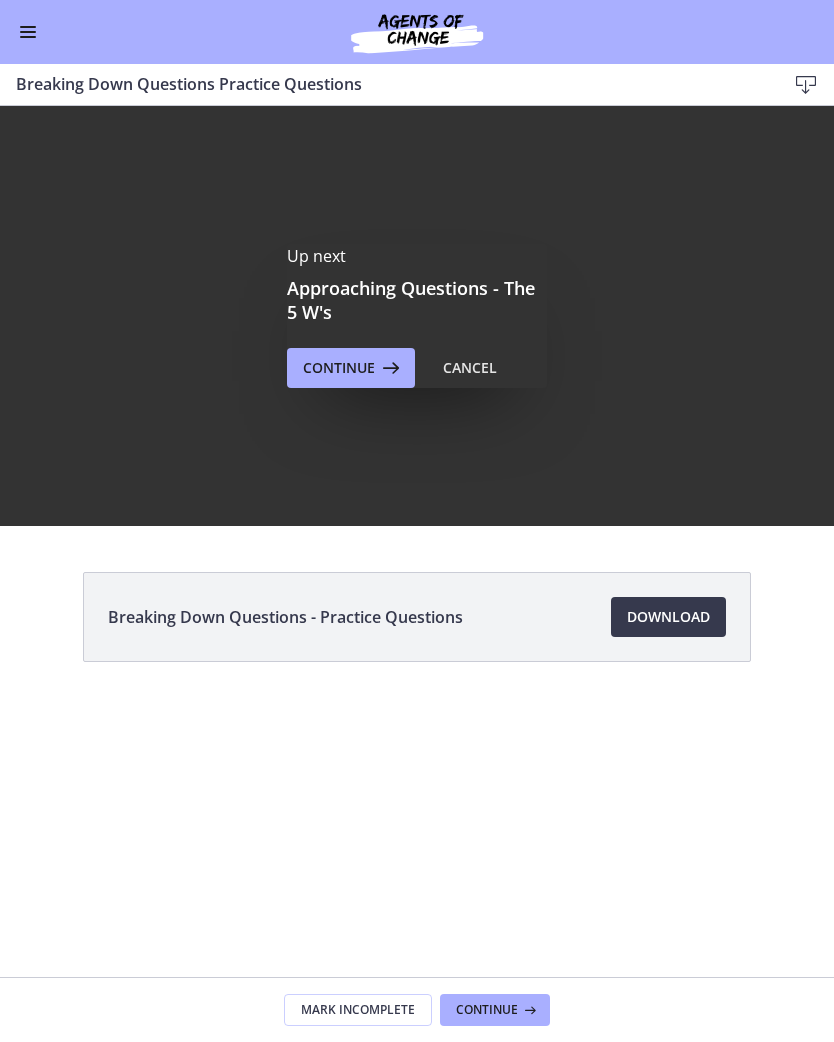 click at bounding box center [28, 32] 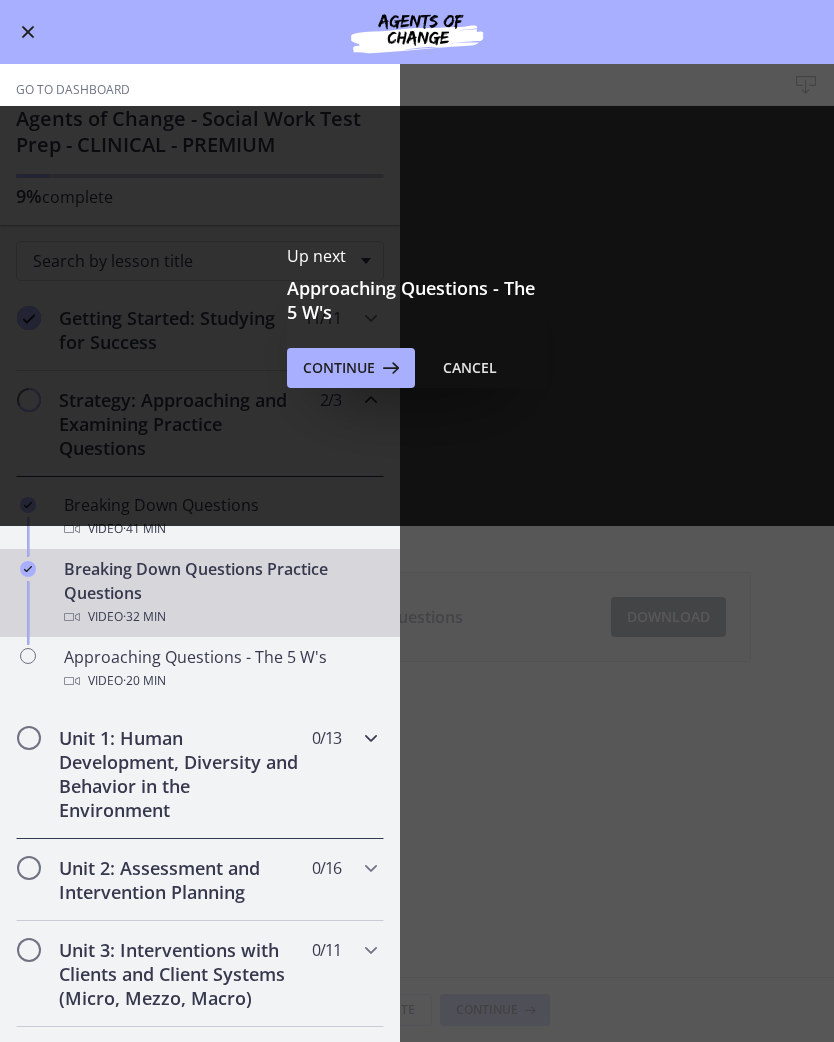 click at bounding box center [371, 738] 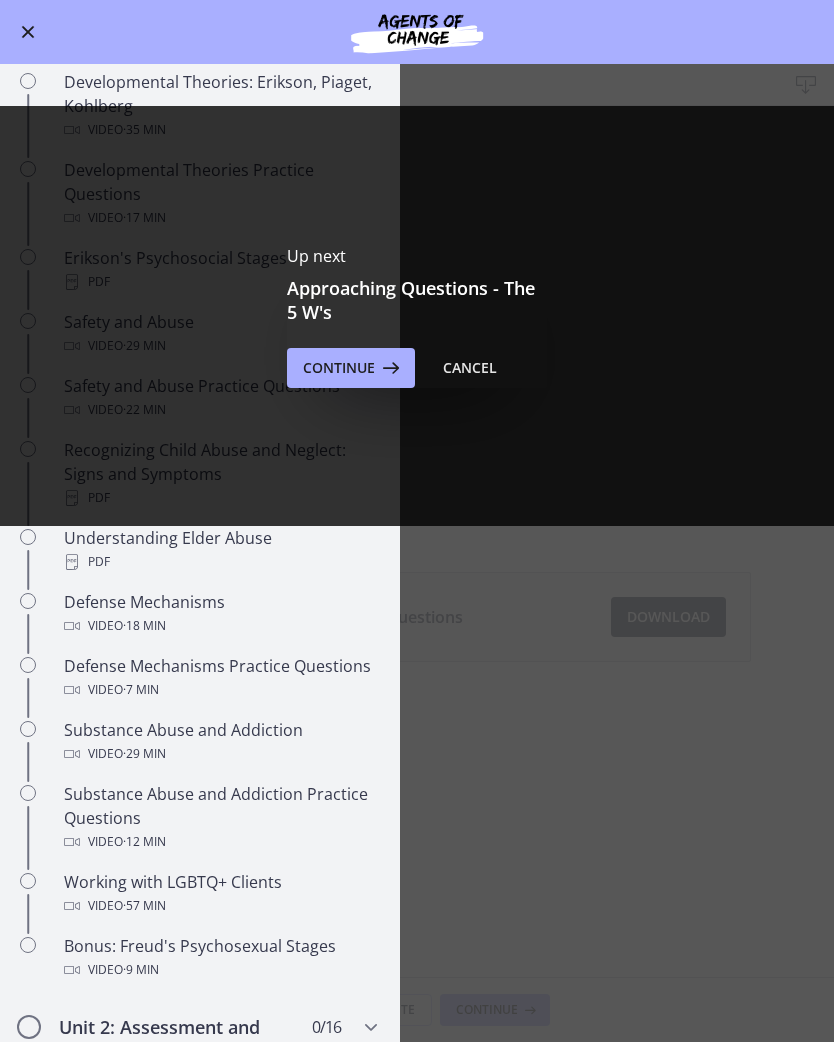 scroll, scrollTop: 575, scrollLeft: 0, axis: vertical 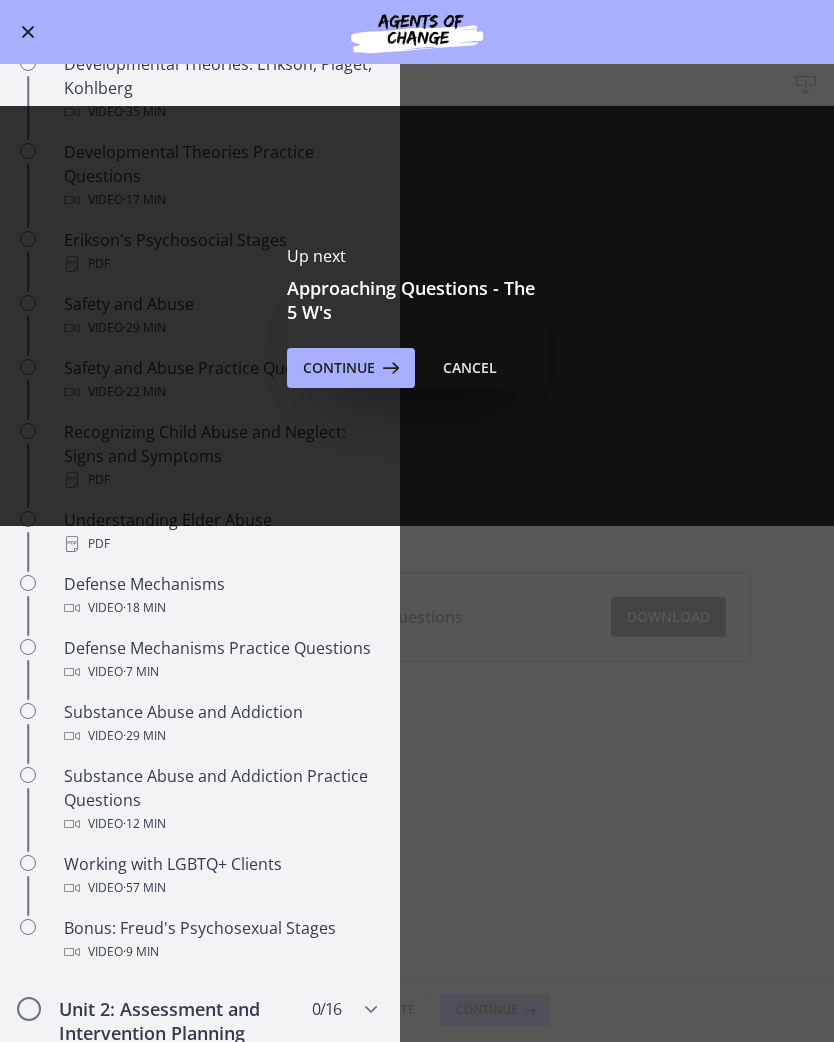 click on "Video
·  12 min" at bounding box center [220, 824] 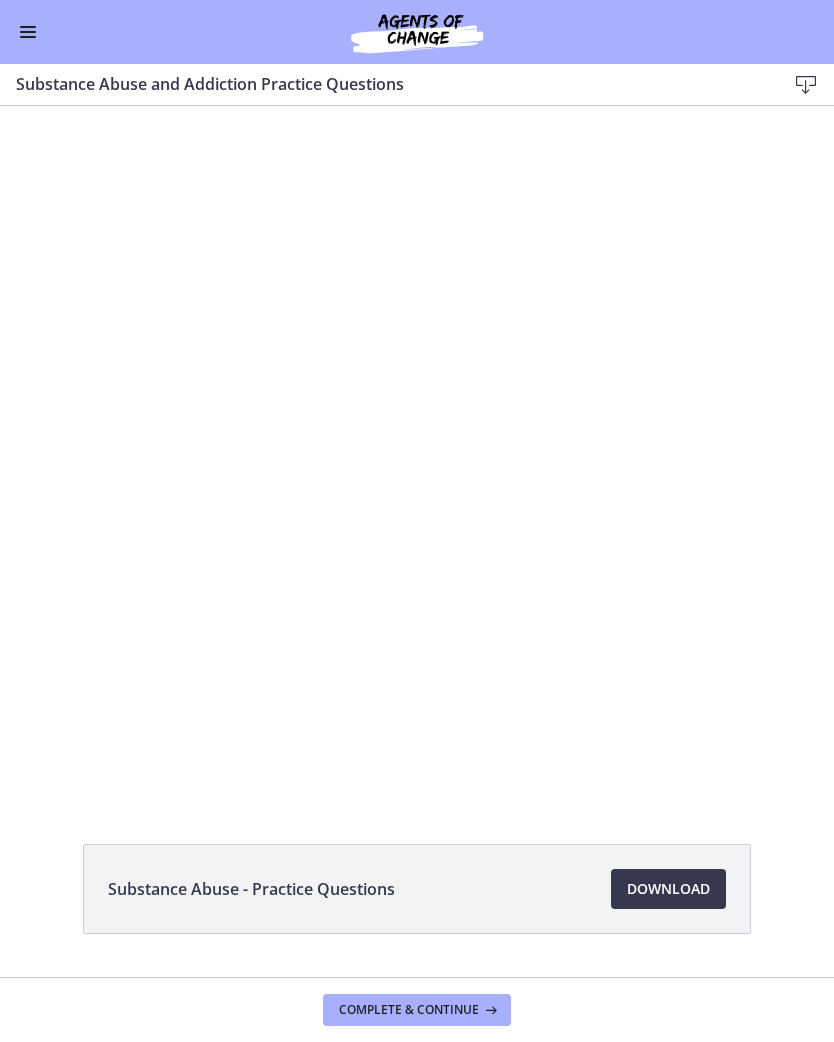 scroll, scrollTop: 0, scrollLeft: 0, axis: both 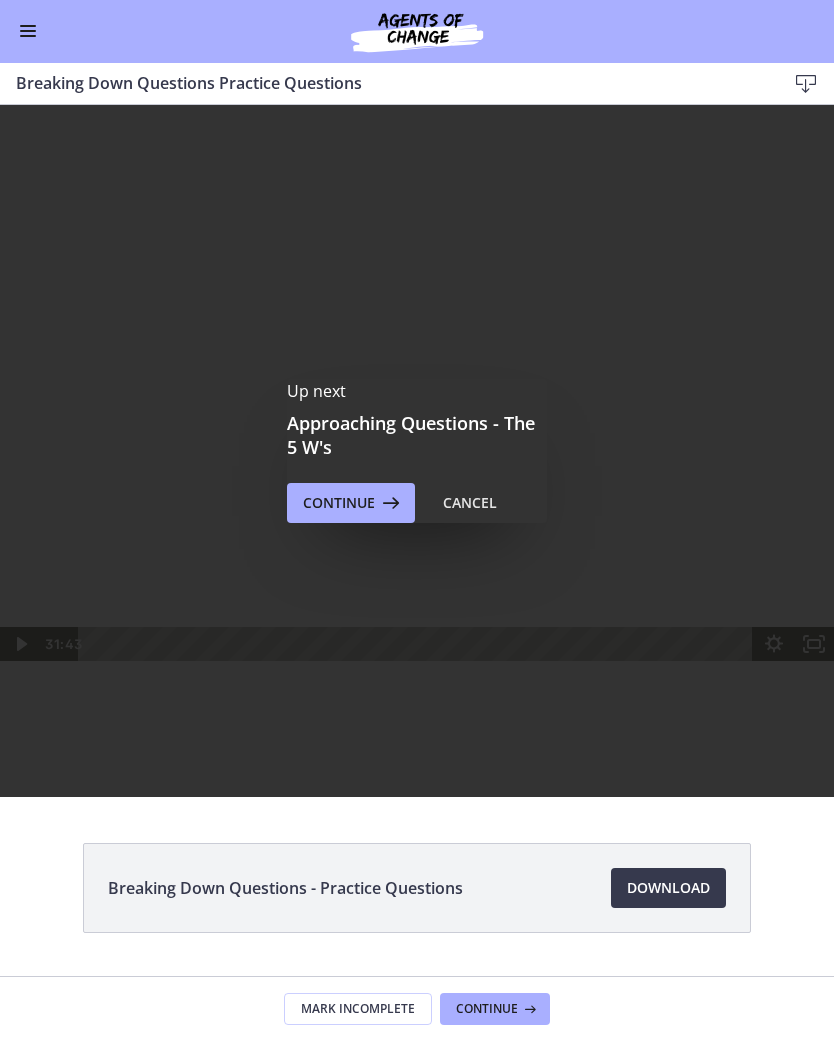 click at bounding box center [28, 37] 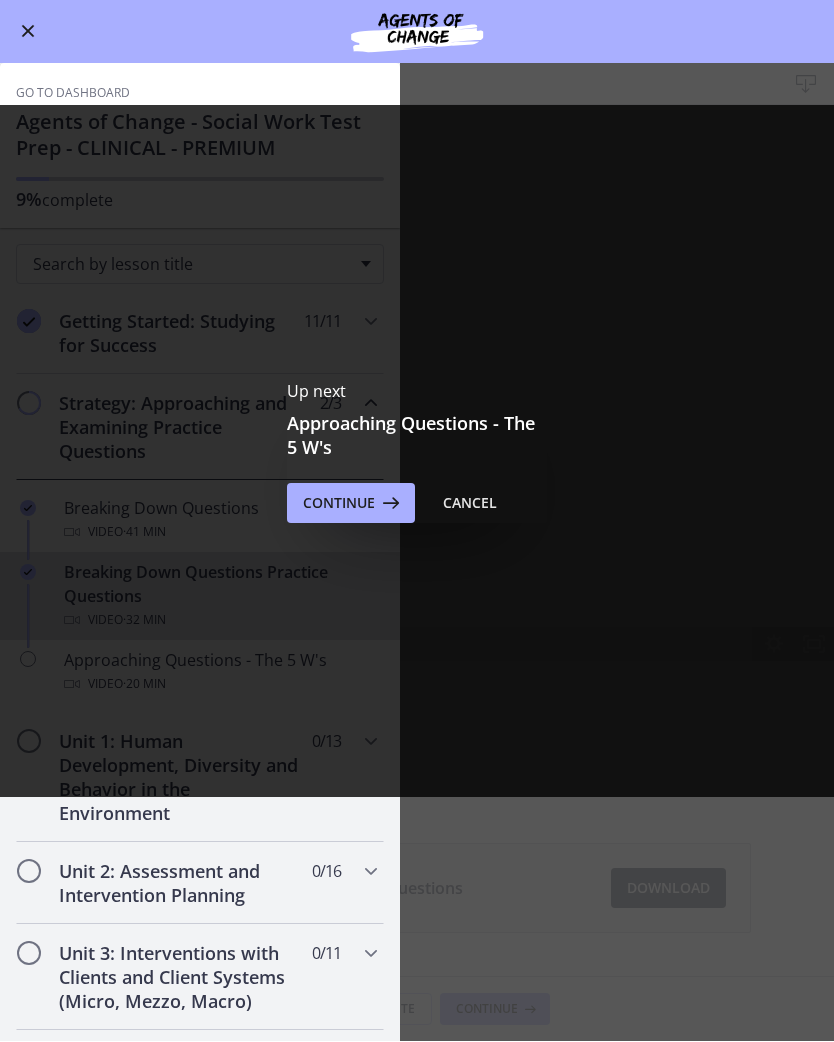 scroll, scrollTop: 0, scrollLeft: 0, axis: both 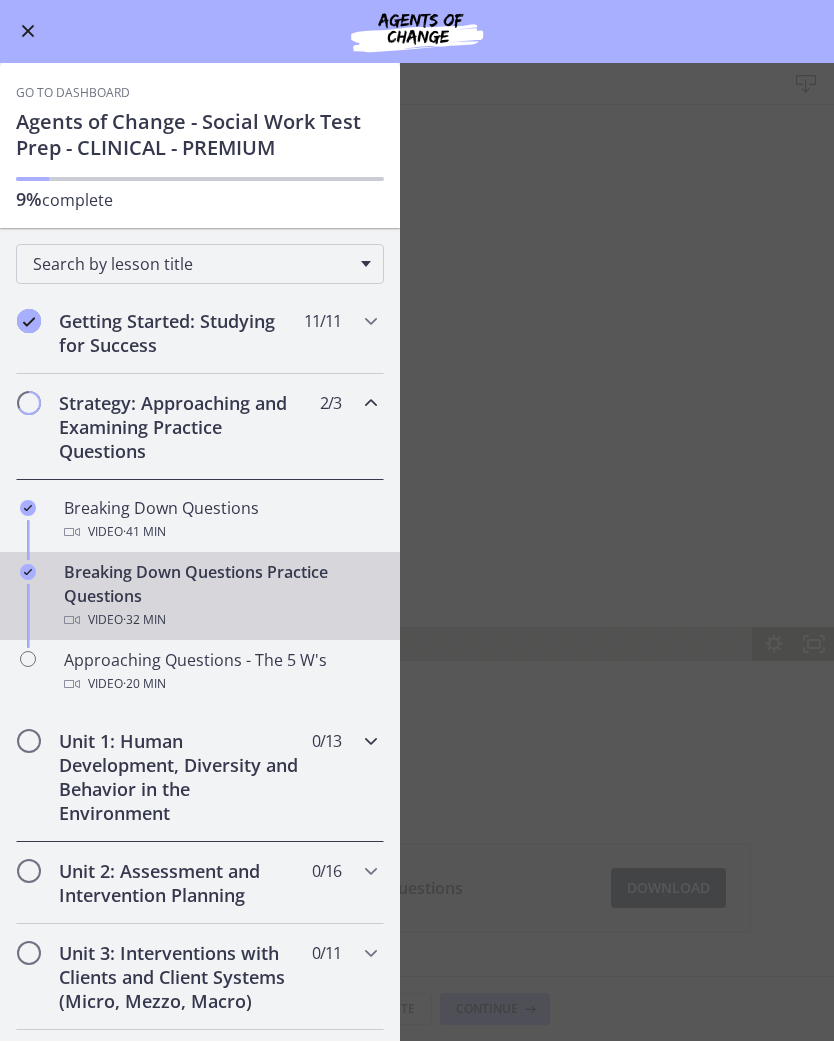 click at bounding box center (371, 742) 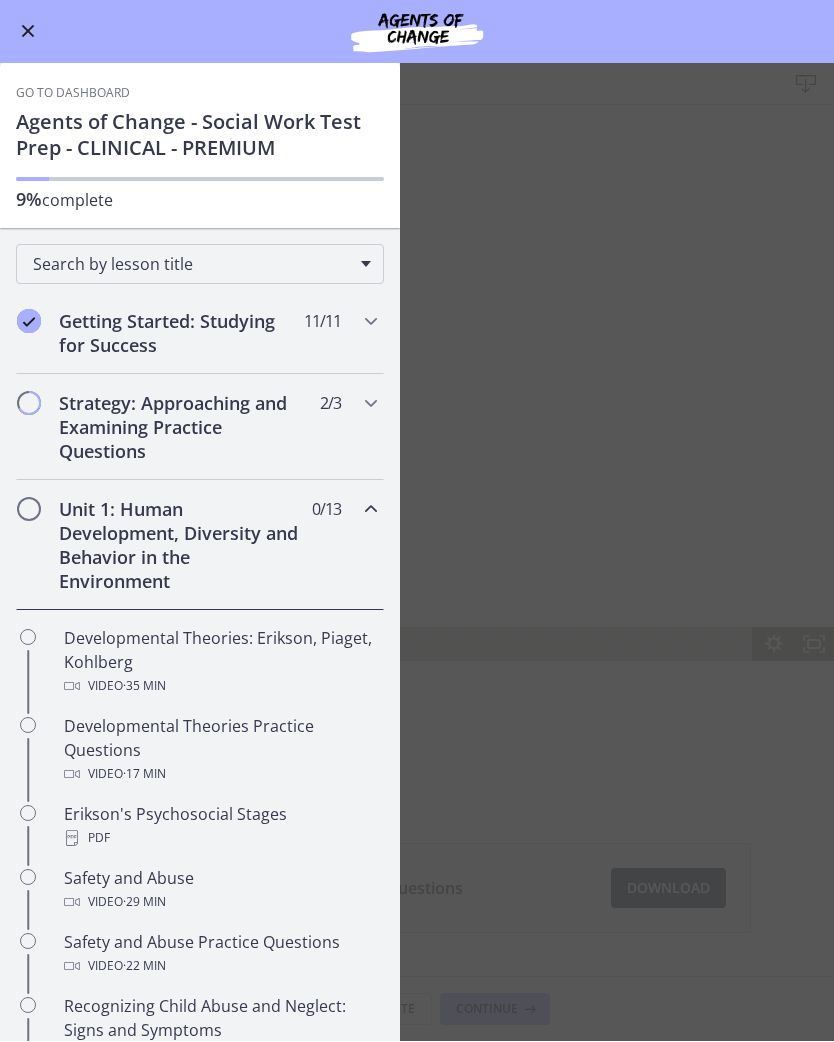 scroll, scrollTop: 0, scrollLeft: 0, axis: both 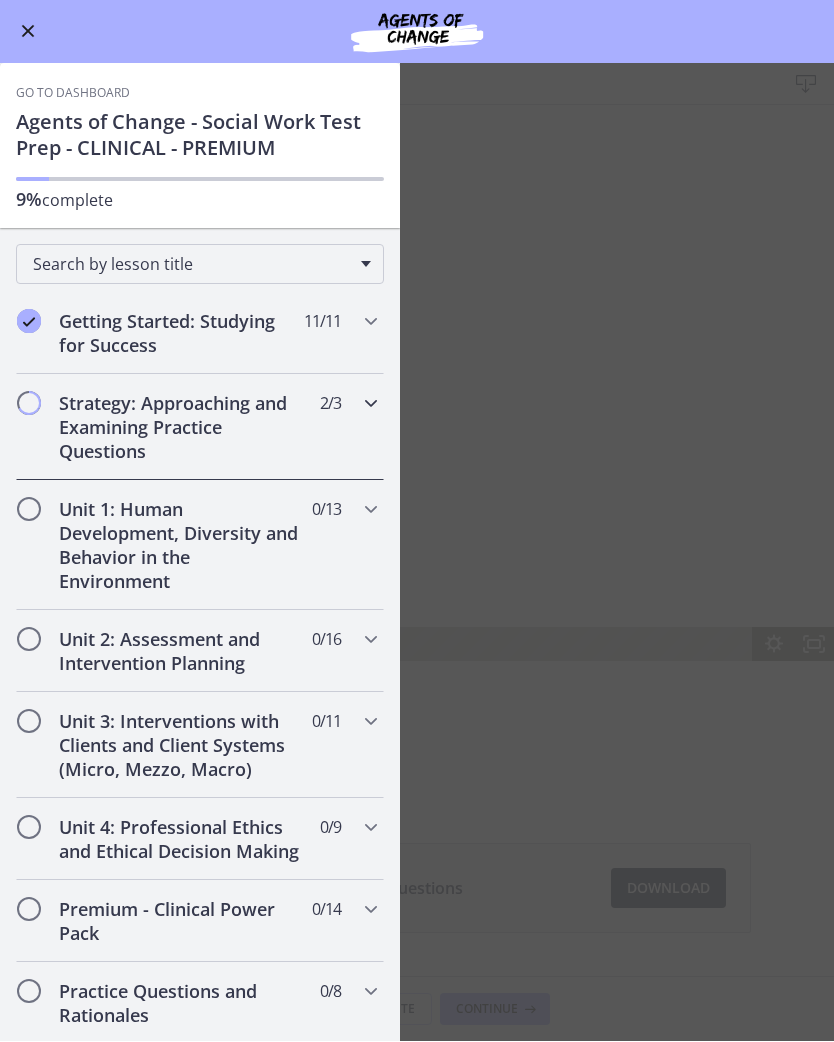 click on "Strategy: Approaching and Examining Practice Questions
2  /  3
Completed" at bounding box center (200, 428) 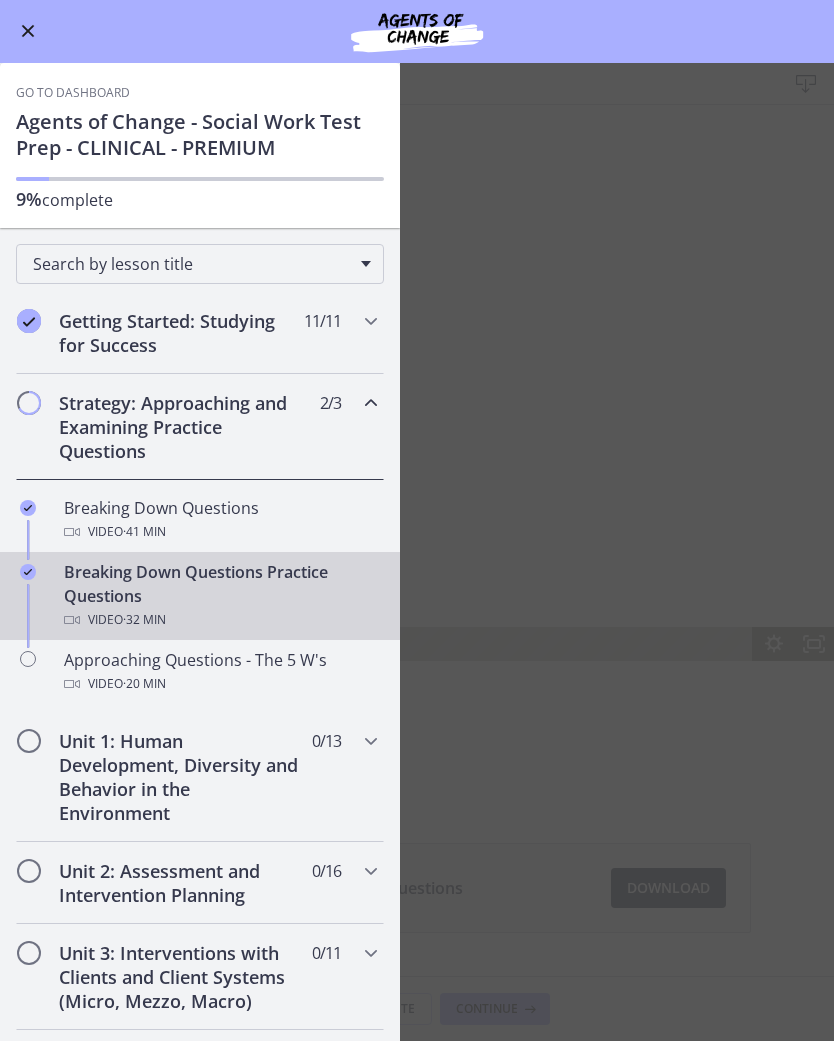 click on "Video
·  20 min" at bounding box center (220, 685) 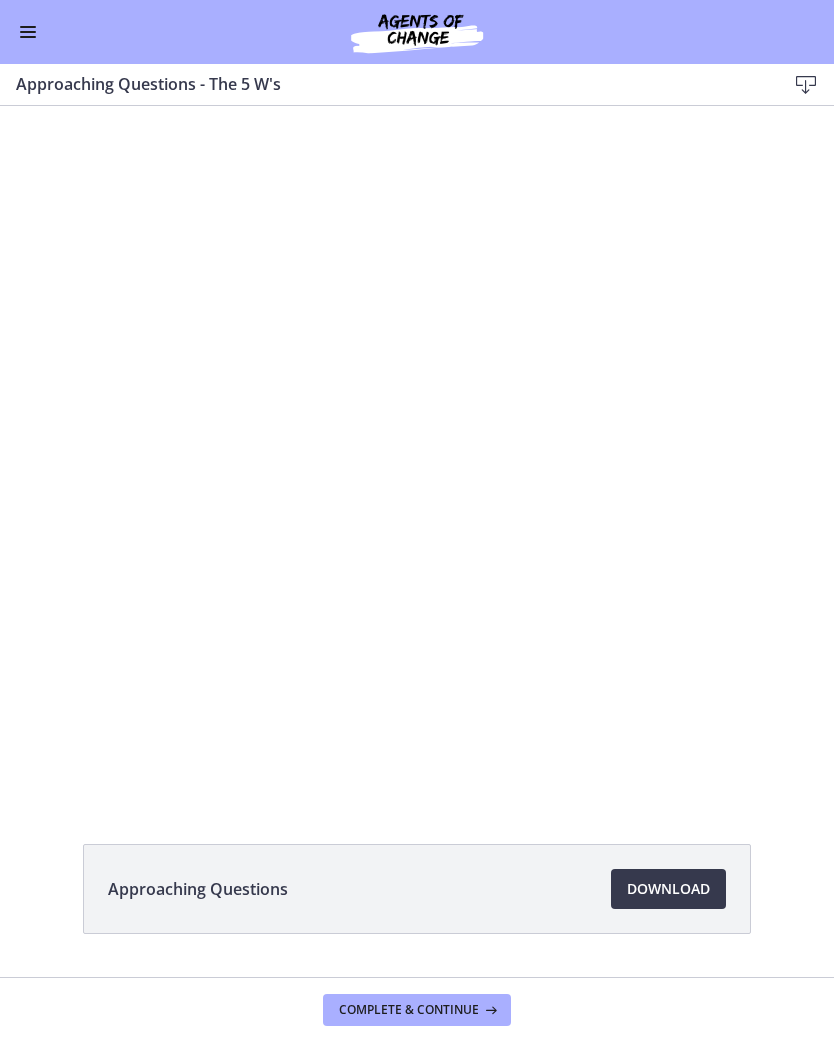 scroll, scrollTop: 0, scrollLeft: 0, axis: both 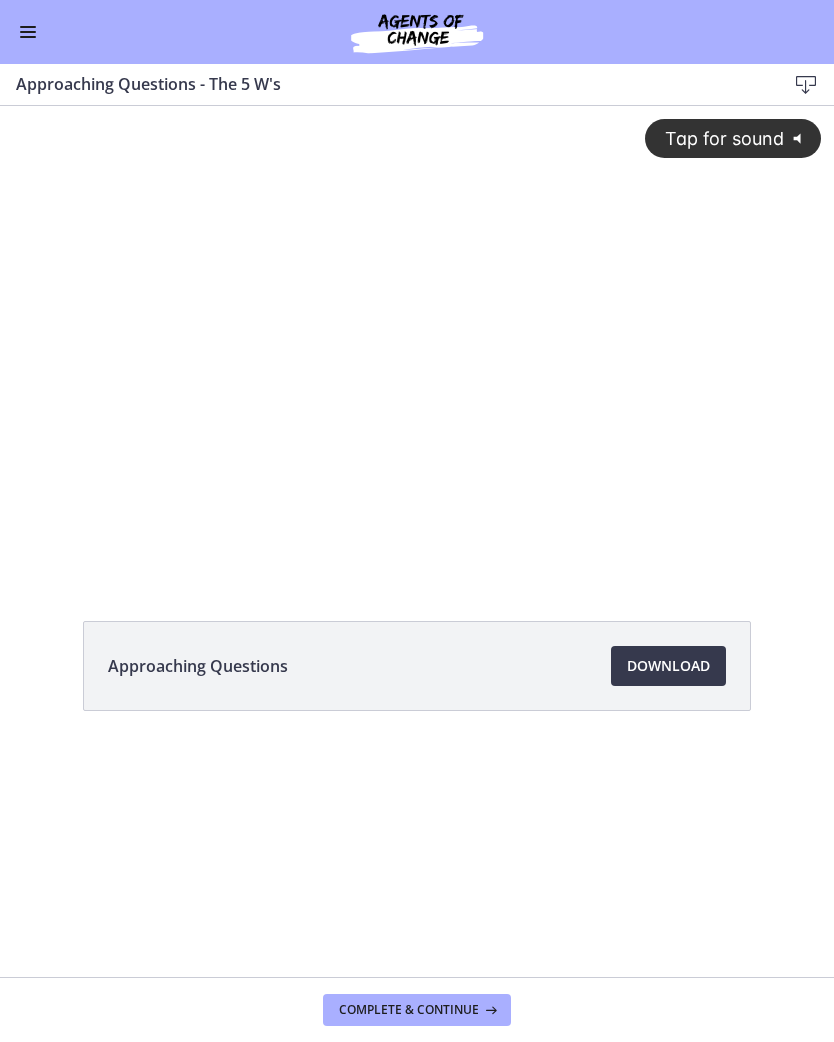 click on "Download
Opens in a new window" at bounding box center [668, 666] 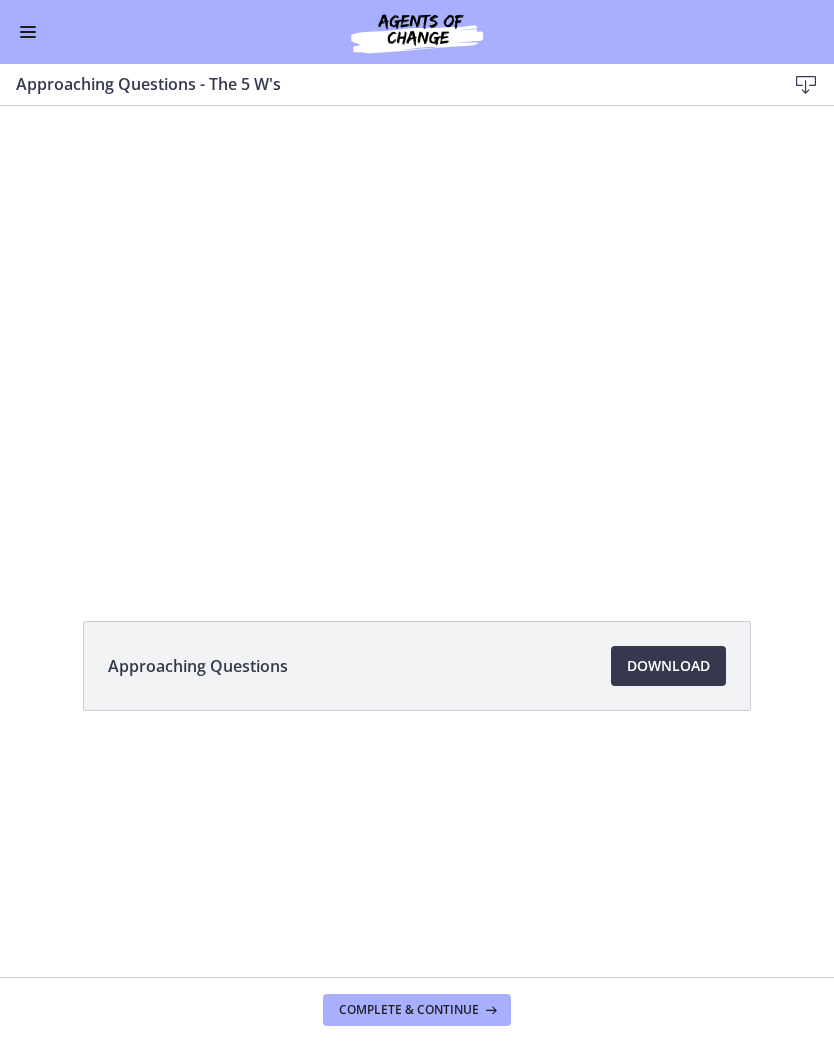 click on "Approaching Questions
Download
Opens in a new window" at bounding box center [417, 714] 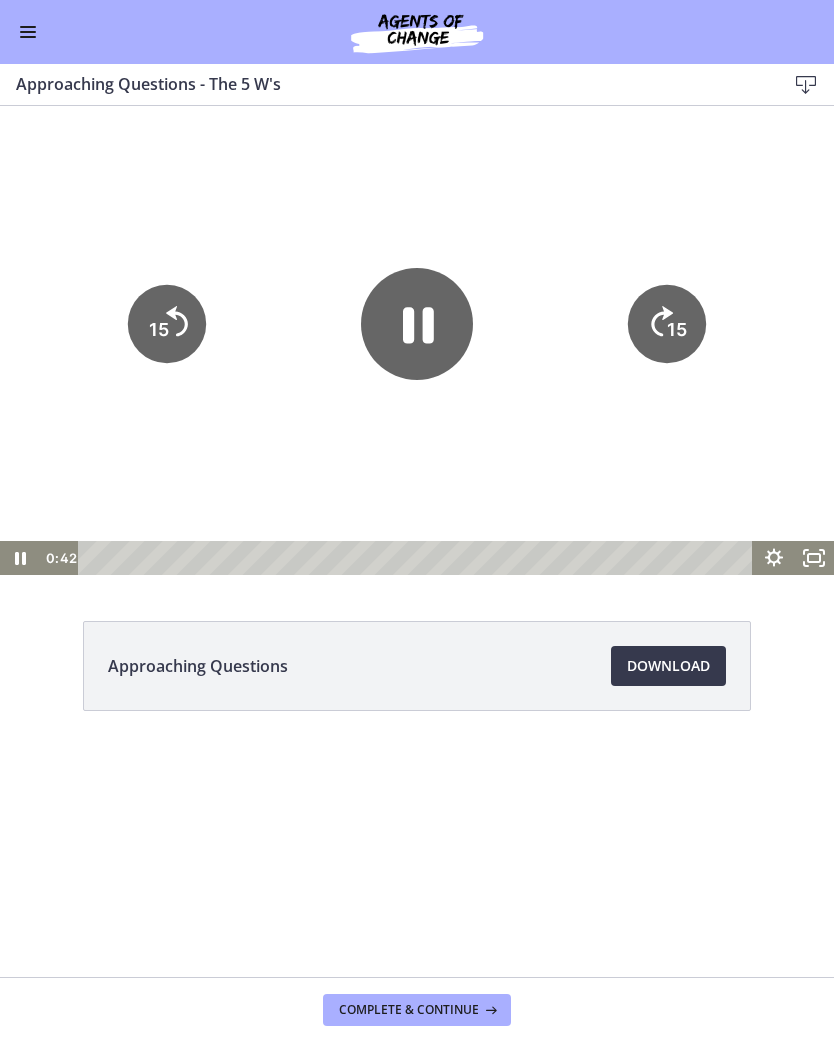 click 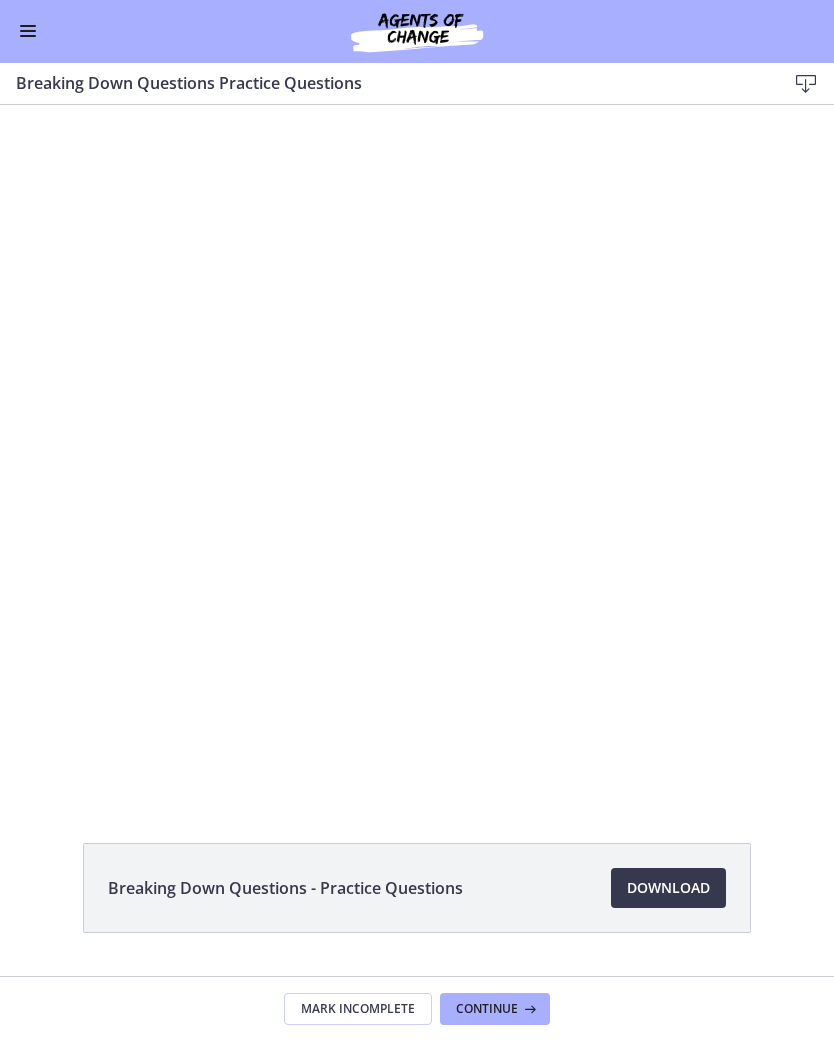 scroll, scrollTop: 0, scrollLeft: 0, axis: both 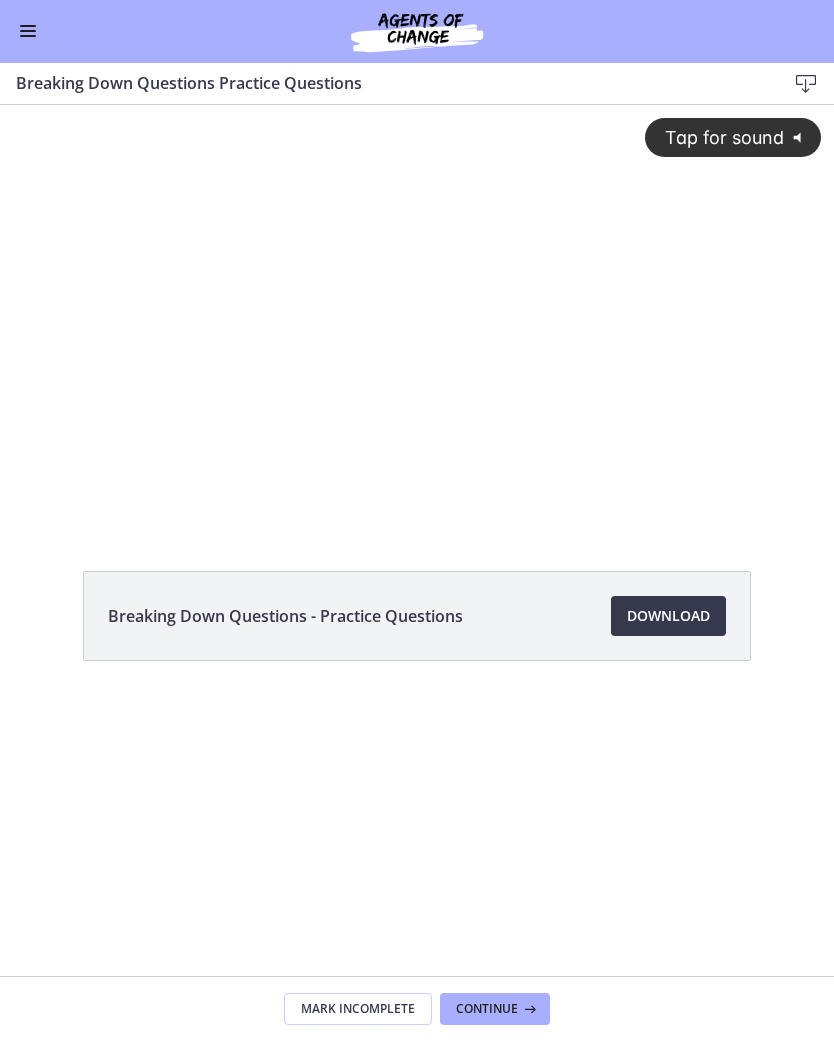 click at bounding box center (28, 32) 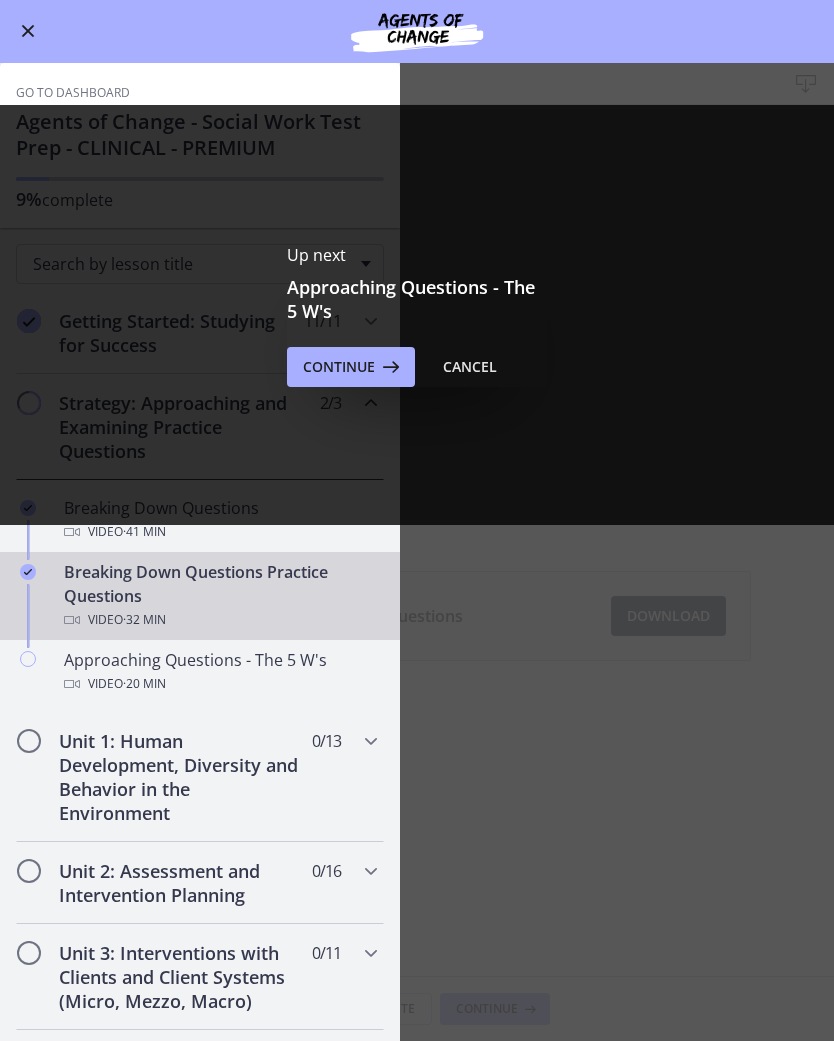scroll, scrollTop: 0, scrollLeft: 0, axis: both 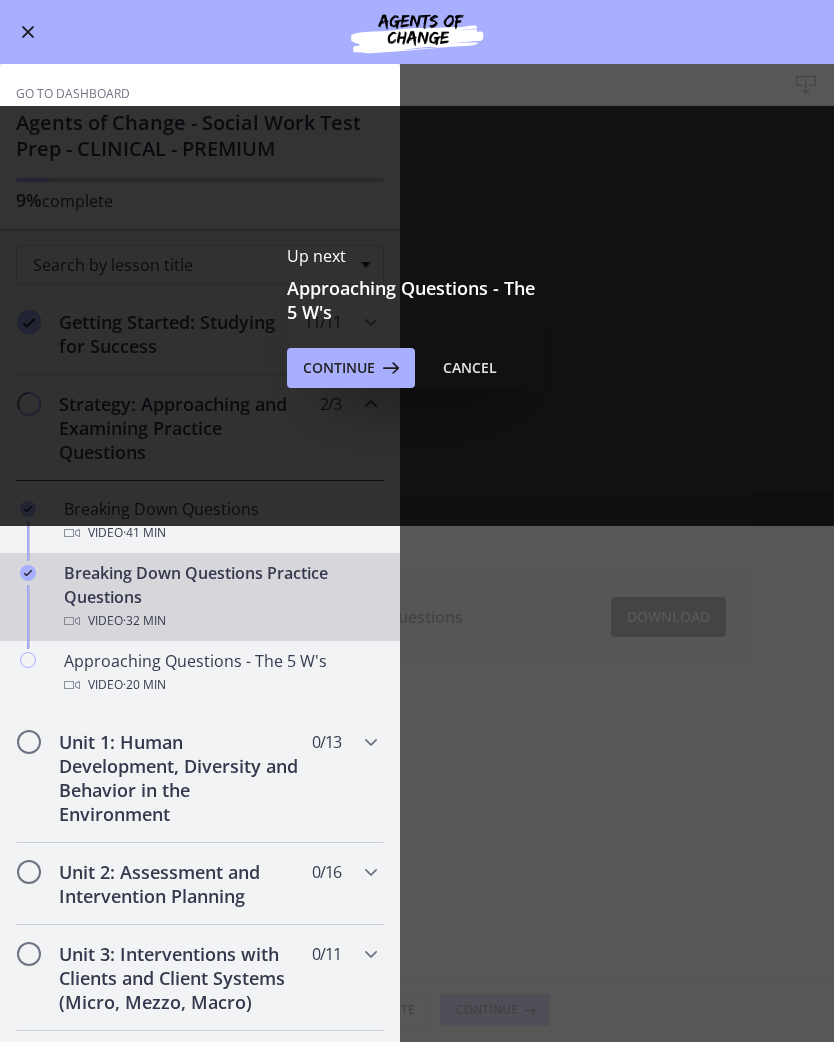 click on "Cancel" at bounding box center [470, 368] 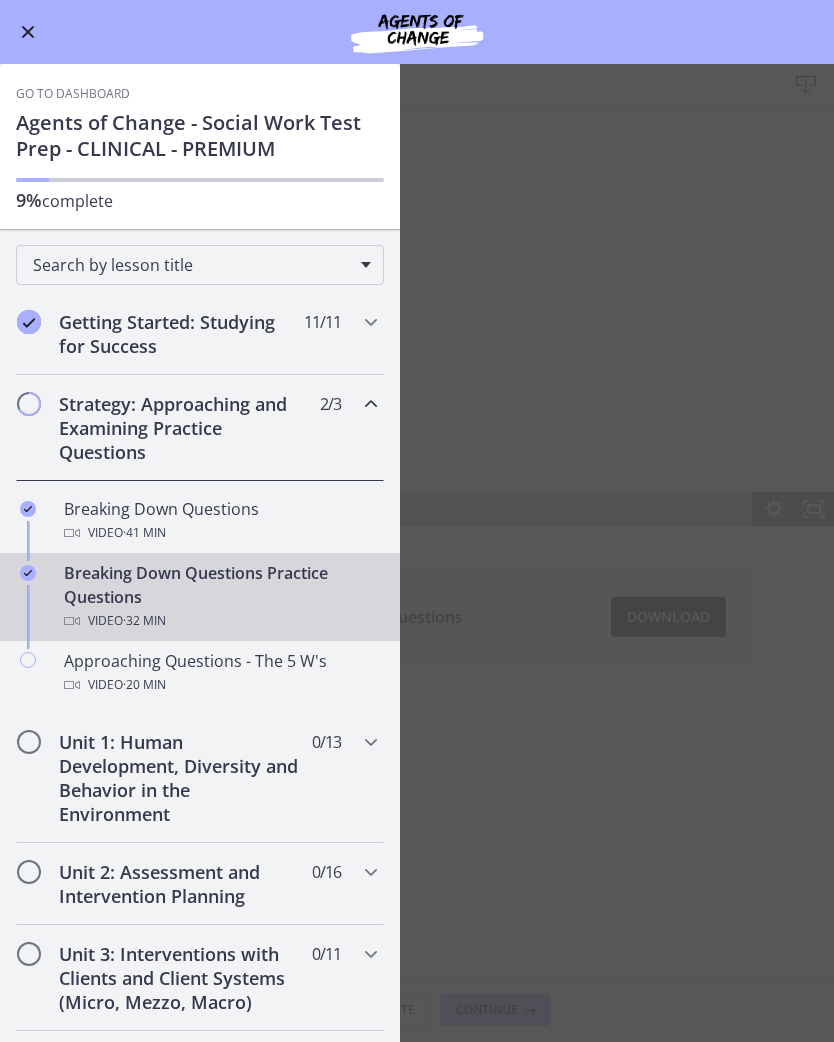 click on "Video
·  41 min" at bounding box center [220, 533] 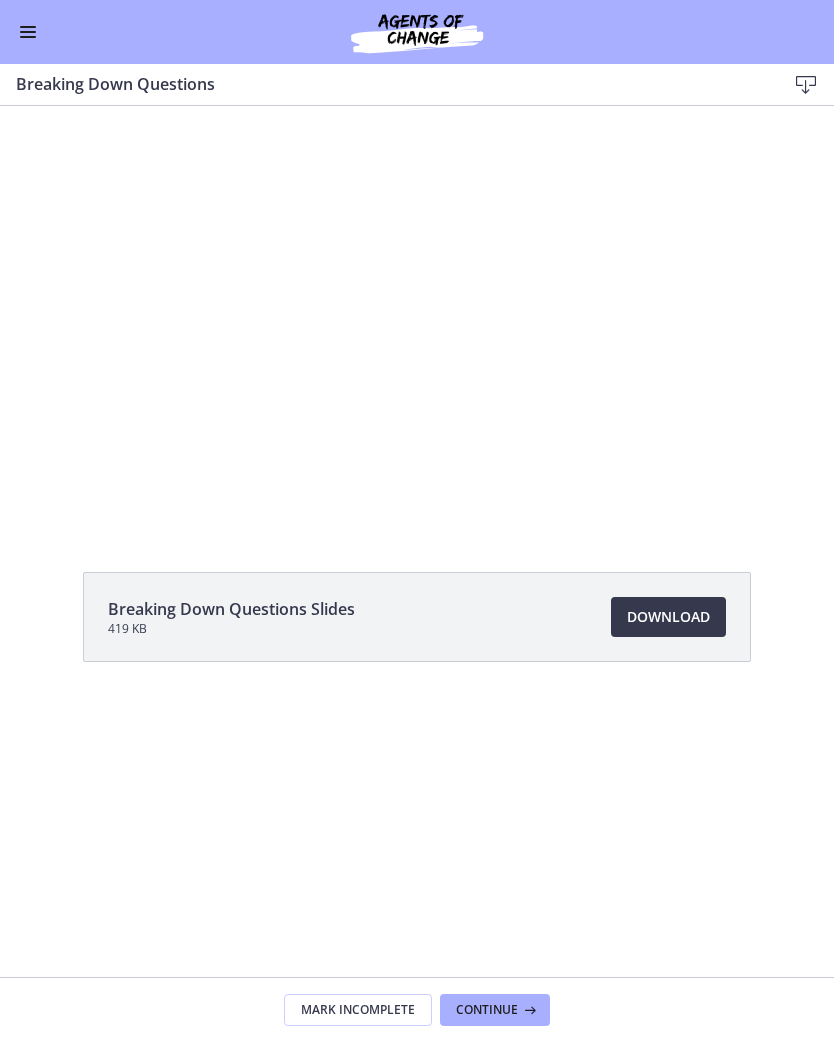 scroll, scrollTop: 0, scrollLeft: 0, axis: both 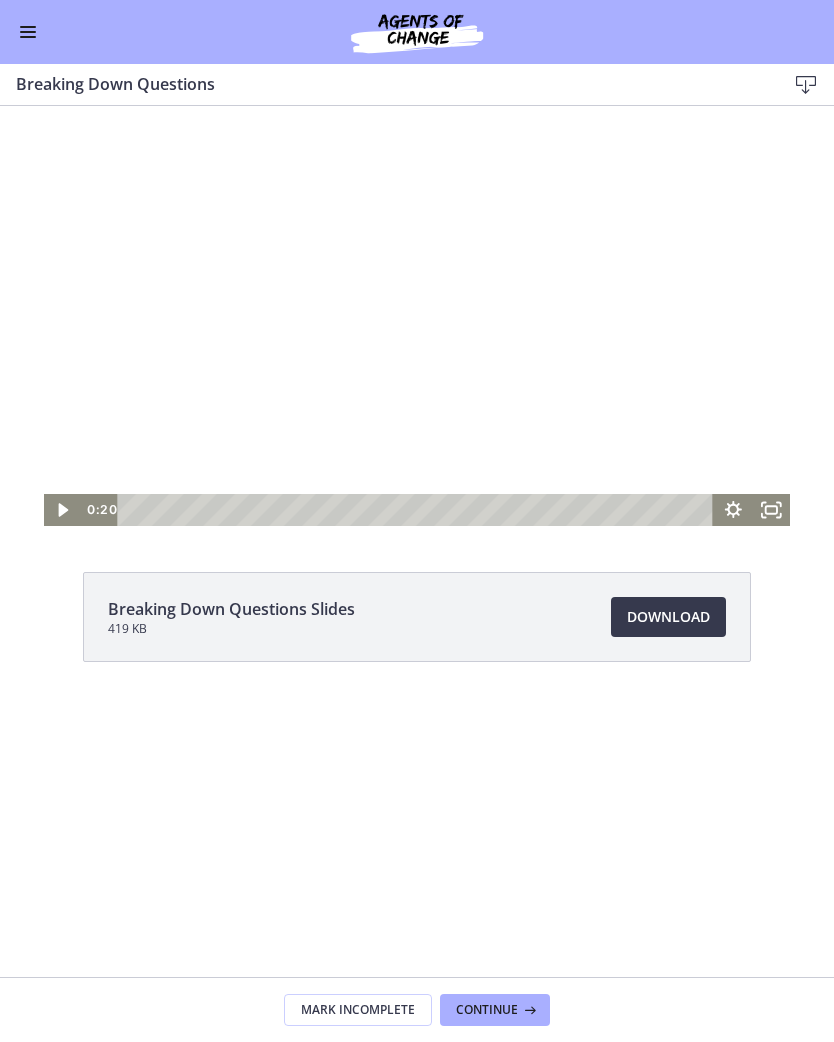 click on "Download
Opens in a new window" at bounding box center (668, 617) 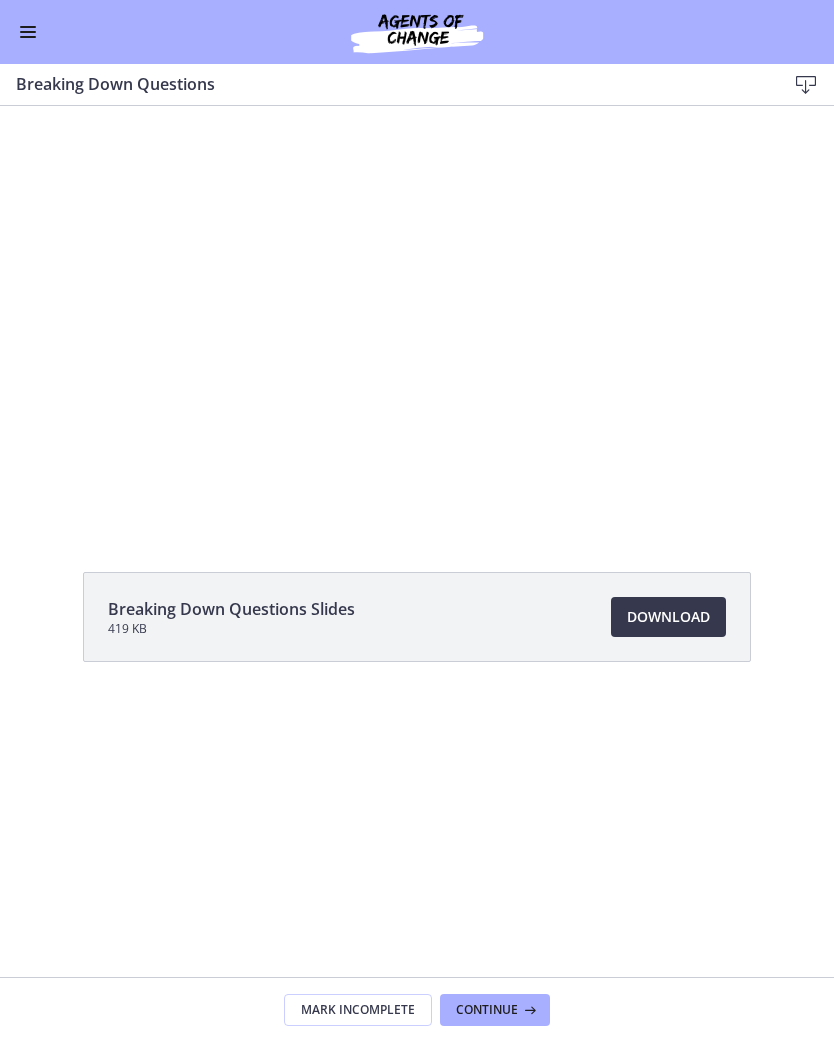 scroll, scrollTop: 0, scrollLeft: 0, axis: both 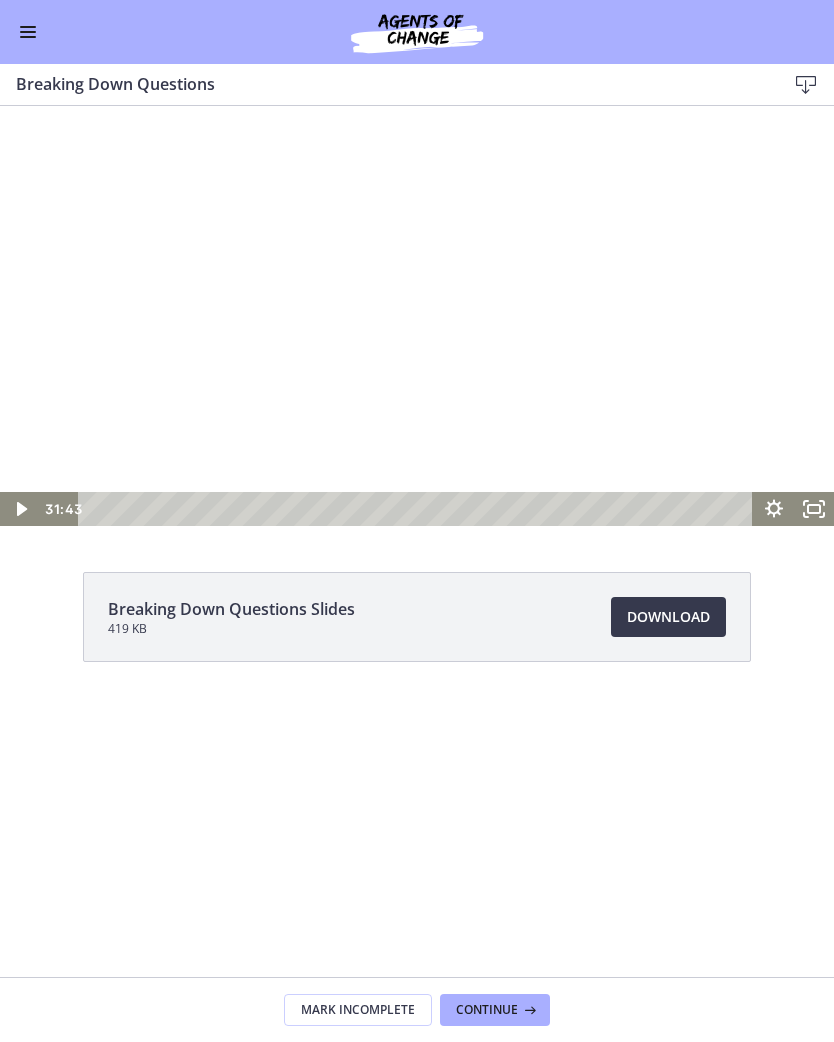 click at bounding box center [28, 32] 